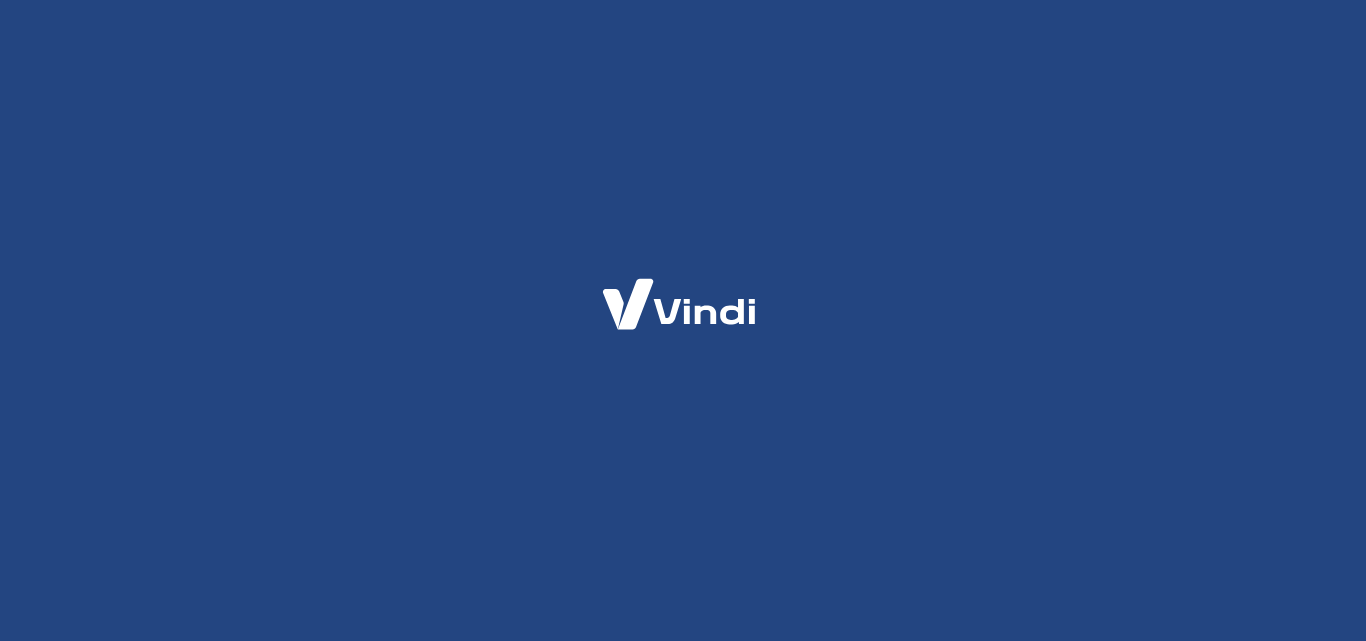 scroll, scrollTop: 0, scrollLeft: 0, axis: both 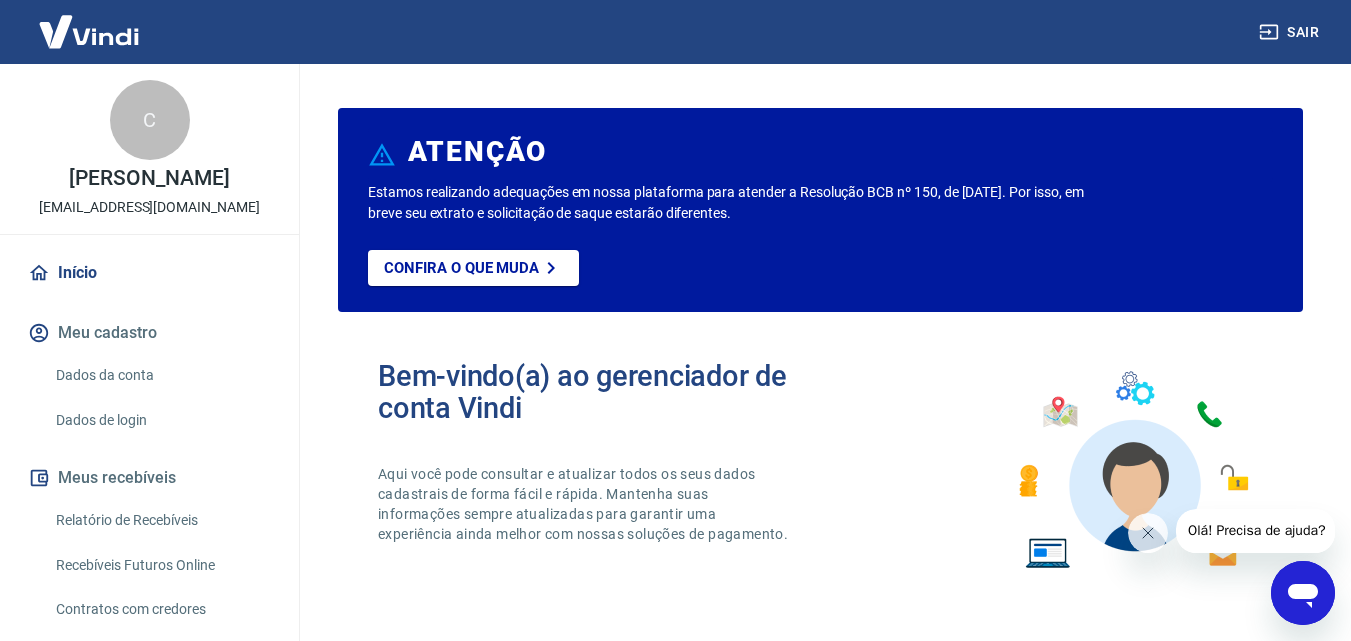click 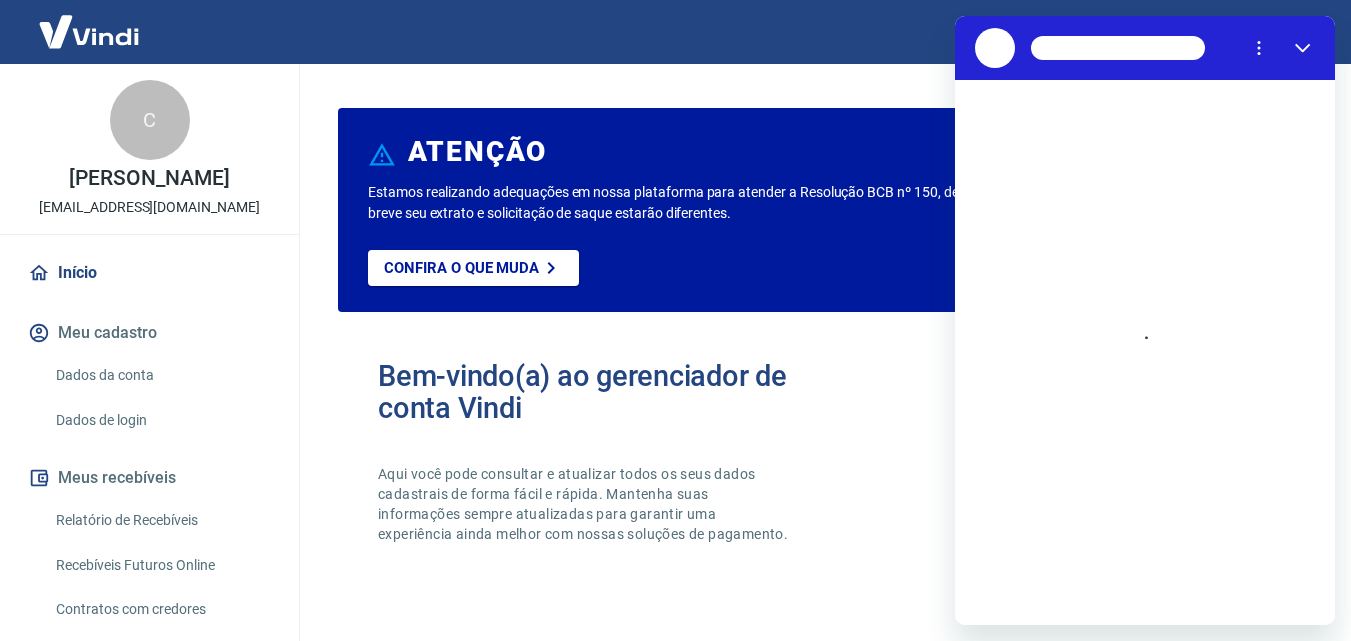 scroll, scrollTop: 0, scrollLeft: 0, axis: both 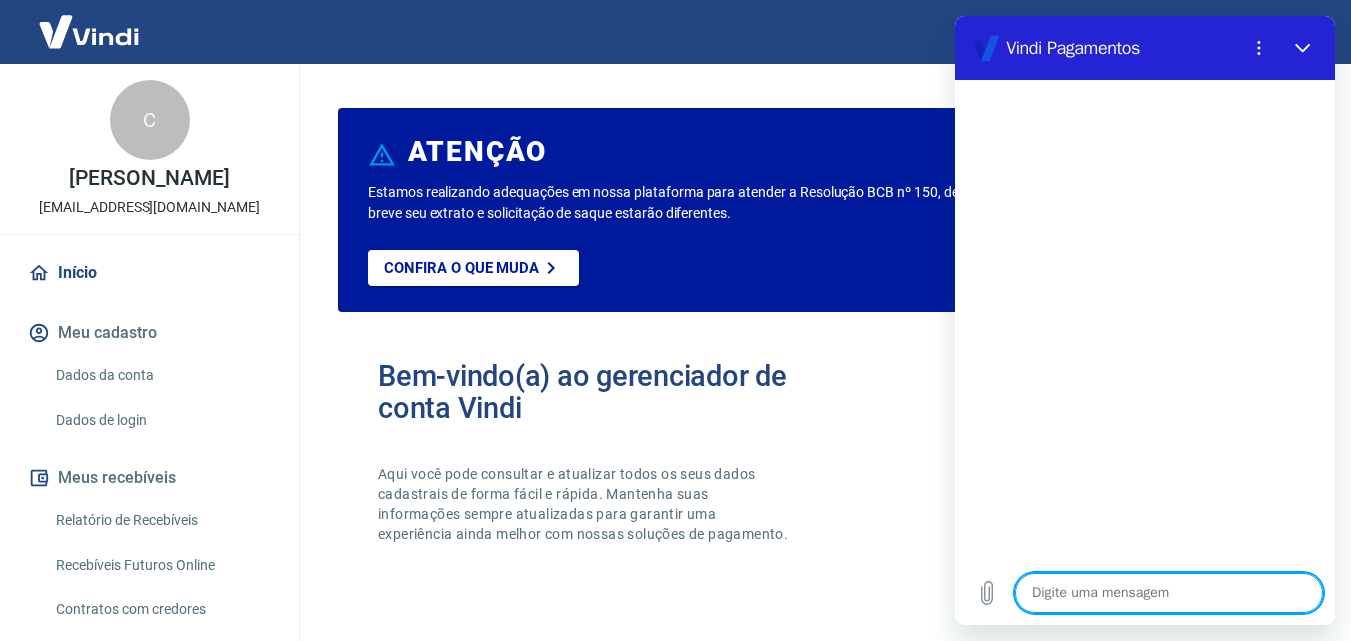 click at bounding box center [1169, 593] 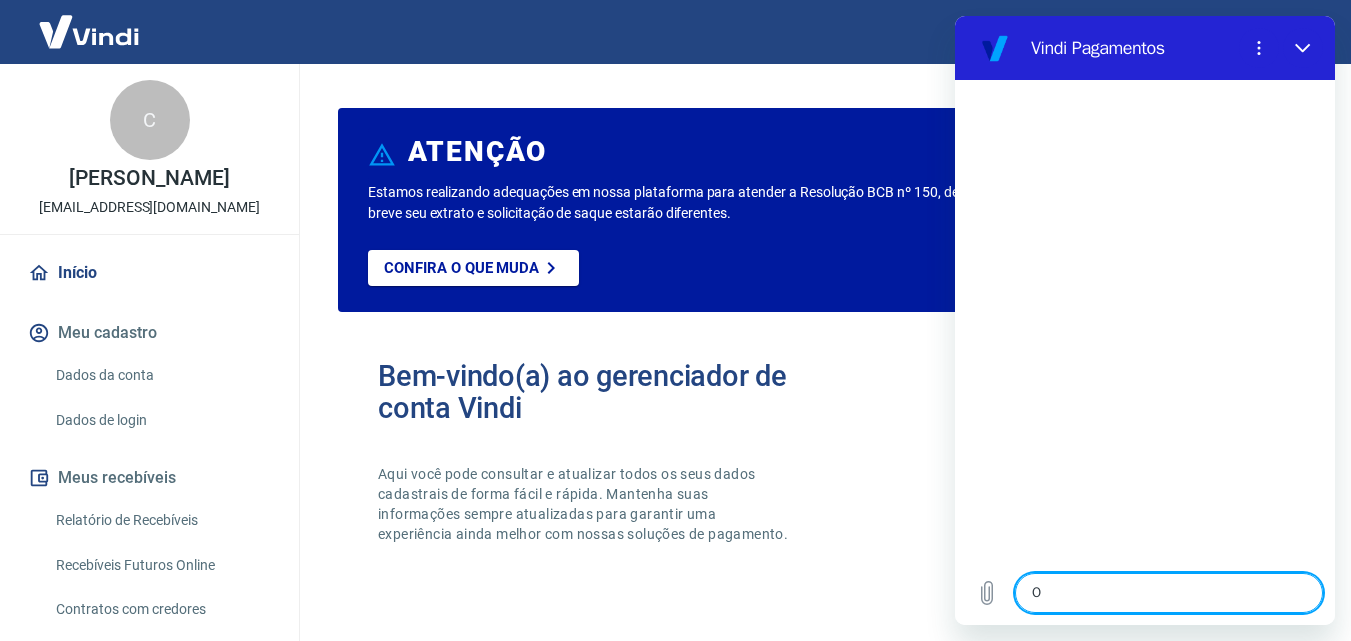 type on "OL" 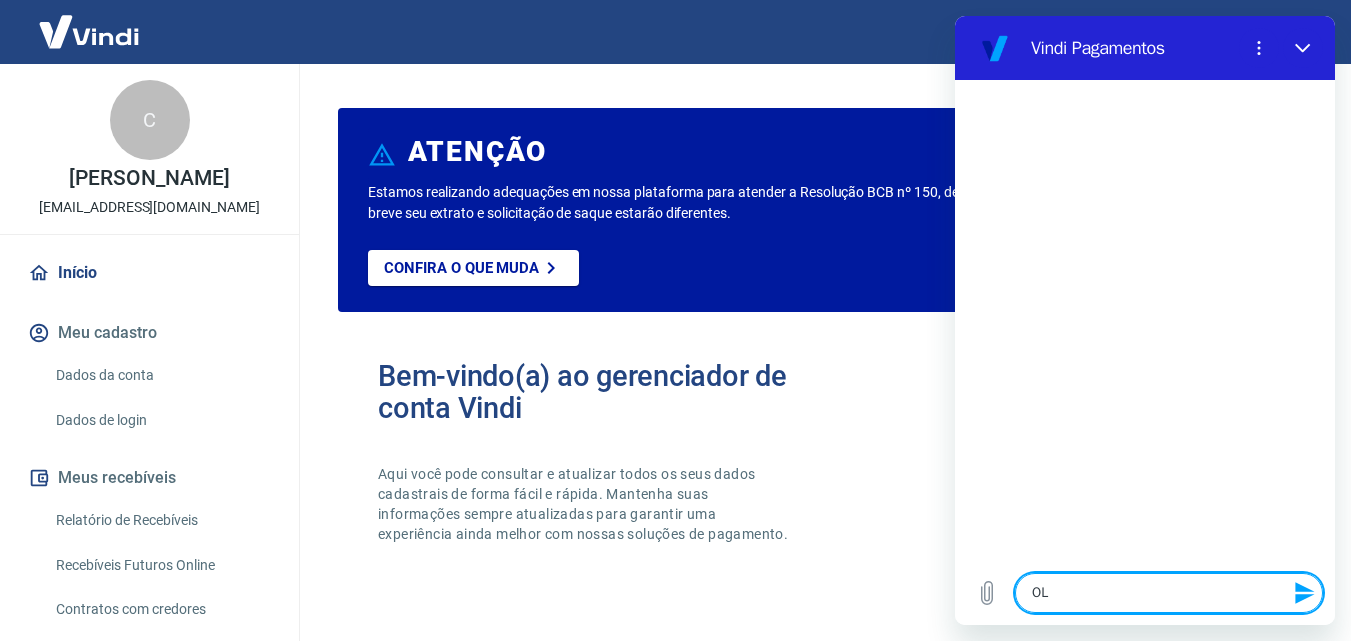 type on "x" 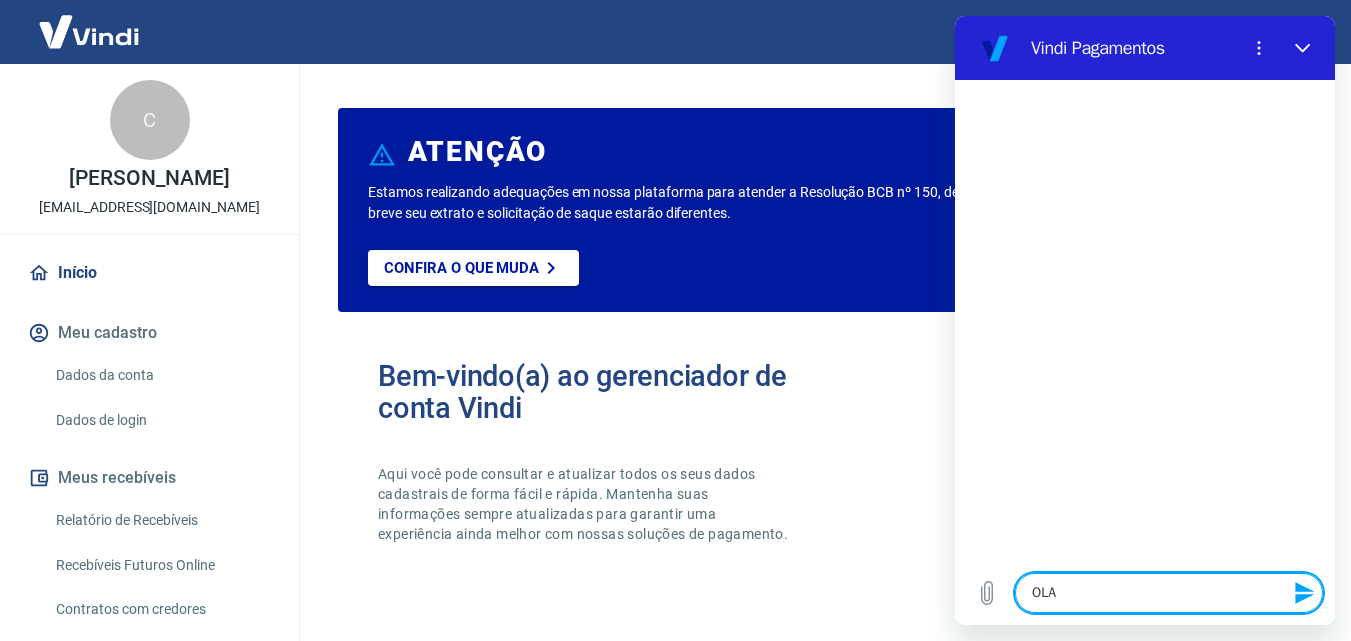 type 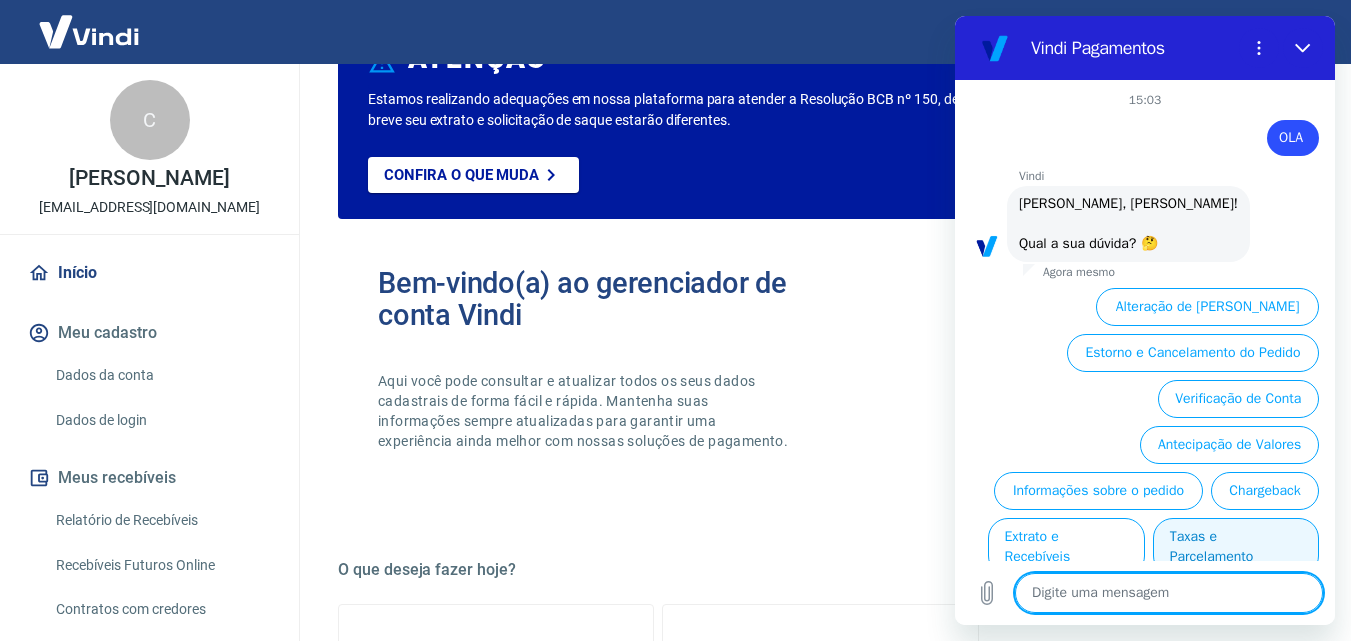 scroll, scrollTop: 200, scrollLeft: 0, axis: vertical 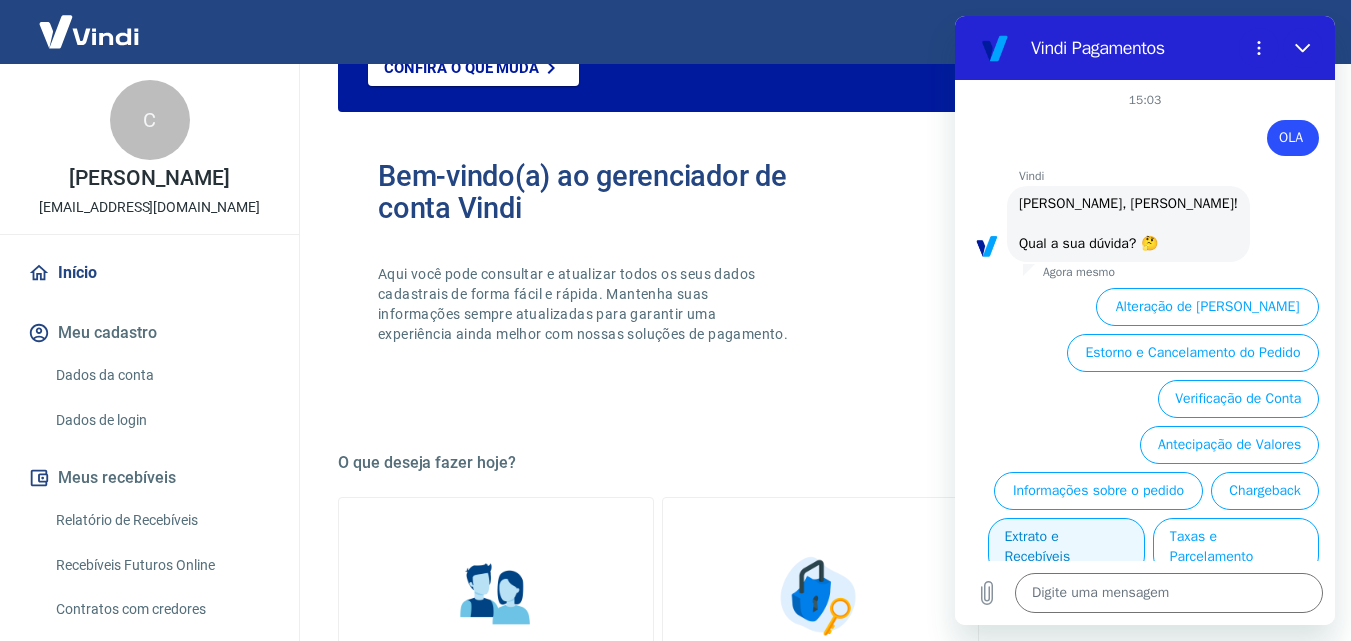click on "Extrato e Recebíveis" at bounding box center [1066, 547] 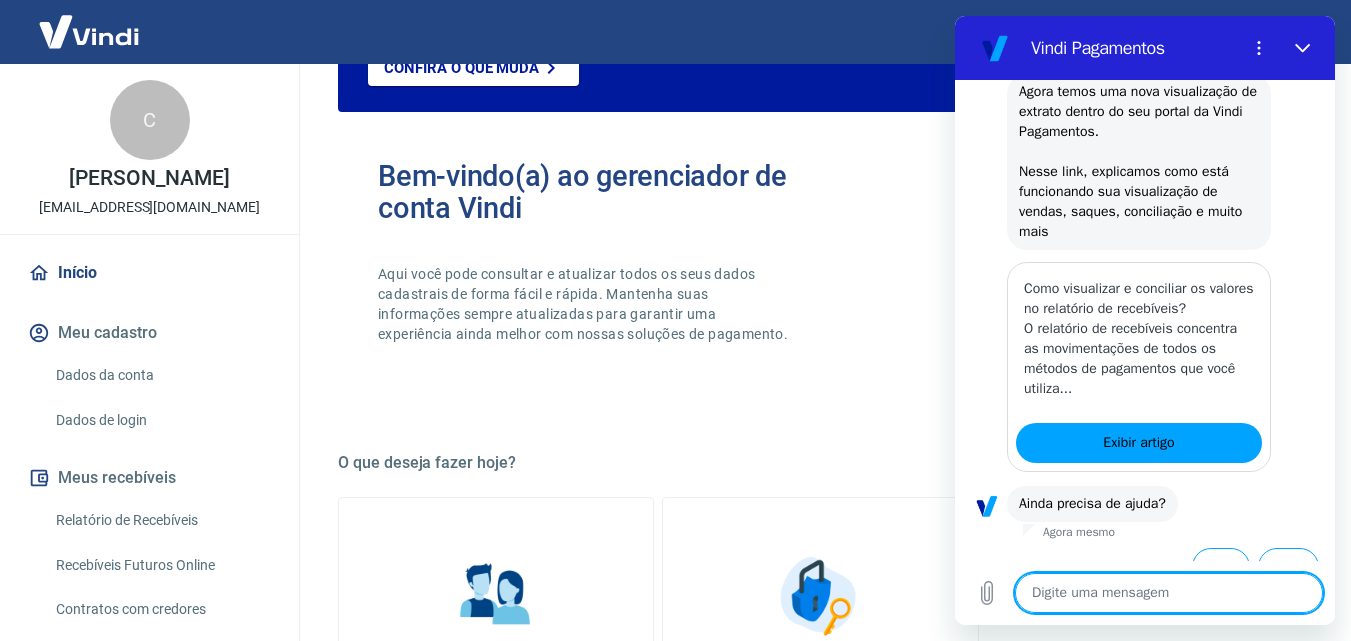 scroll, scrollTop: 316, scrollLeft: 0, axis: vertical 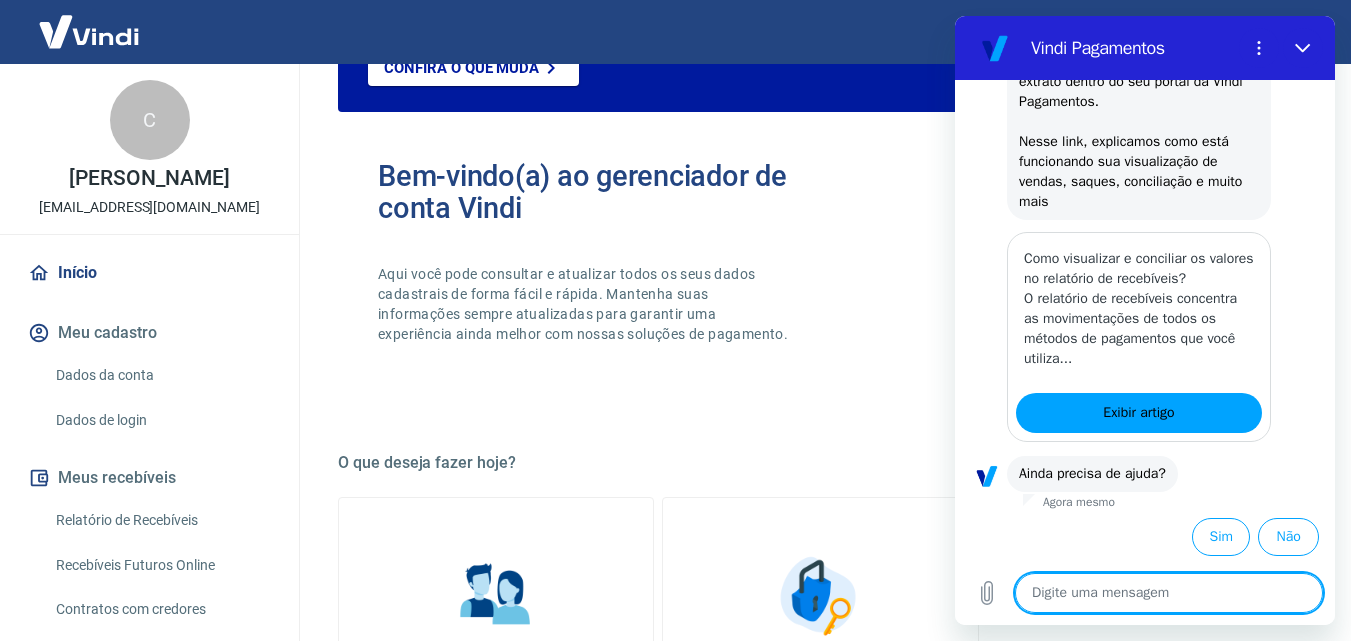 click at bounding box center [1169, 593] 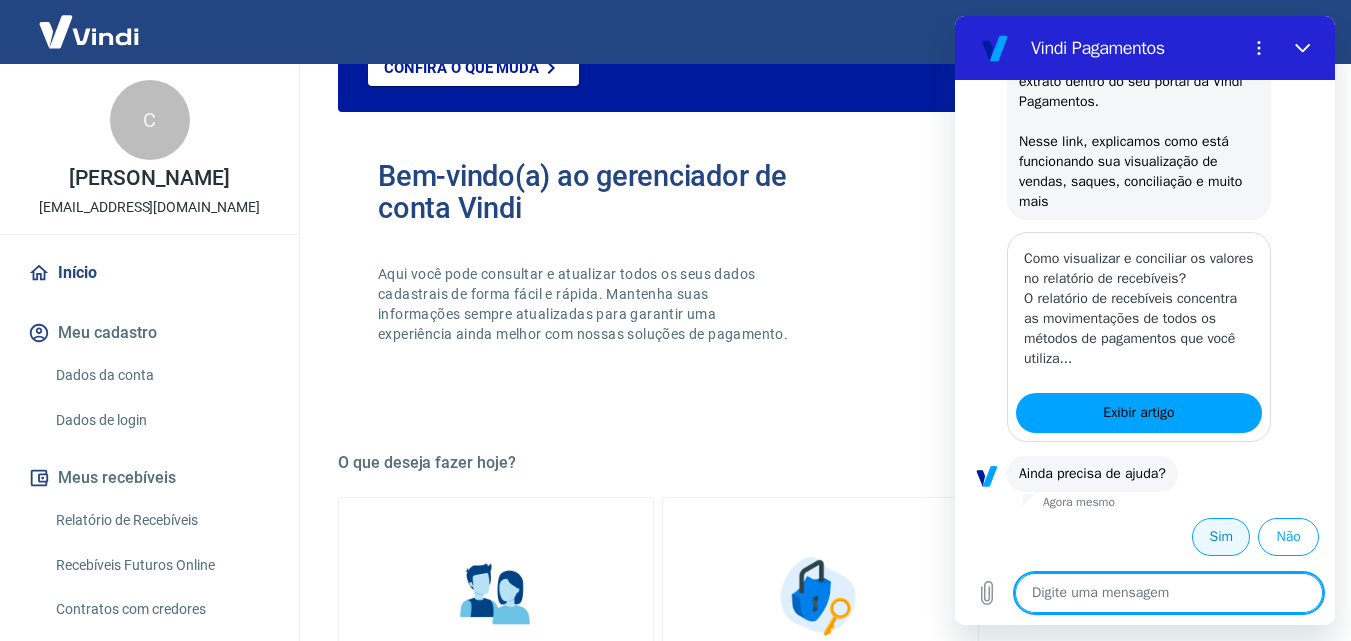 click on "Sim" at bounding box center (1221, 537) 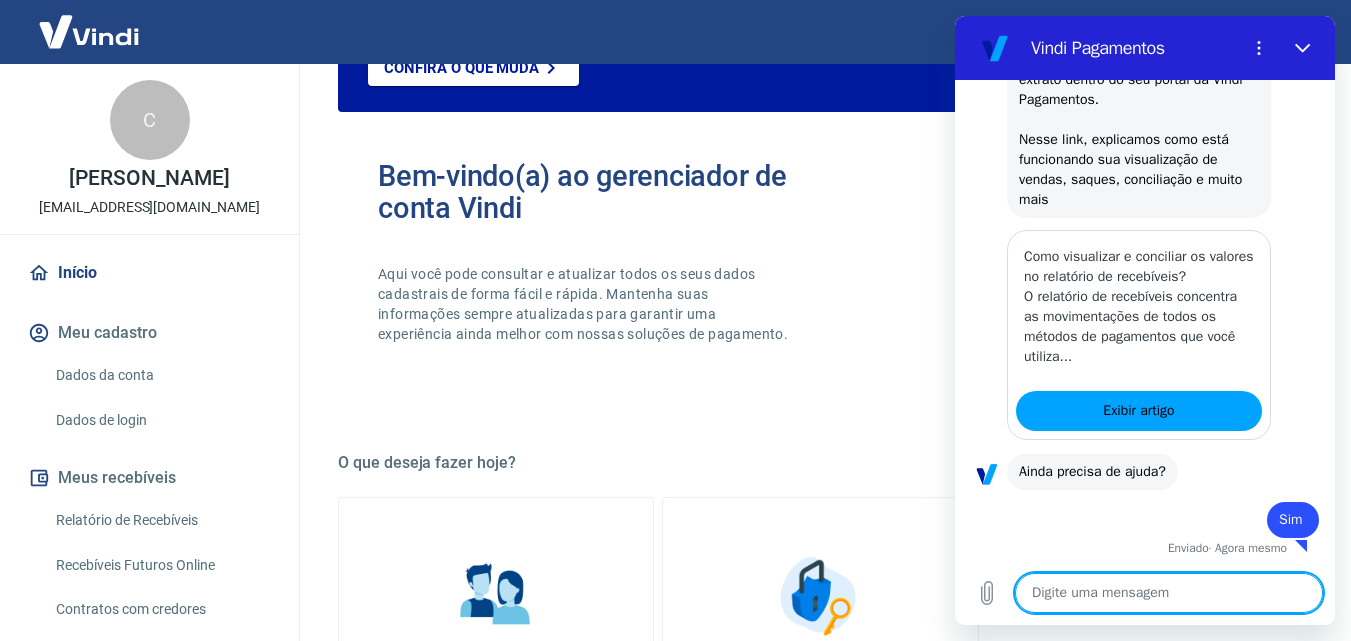 click at bounding box center [1169, 593] 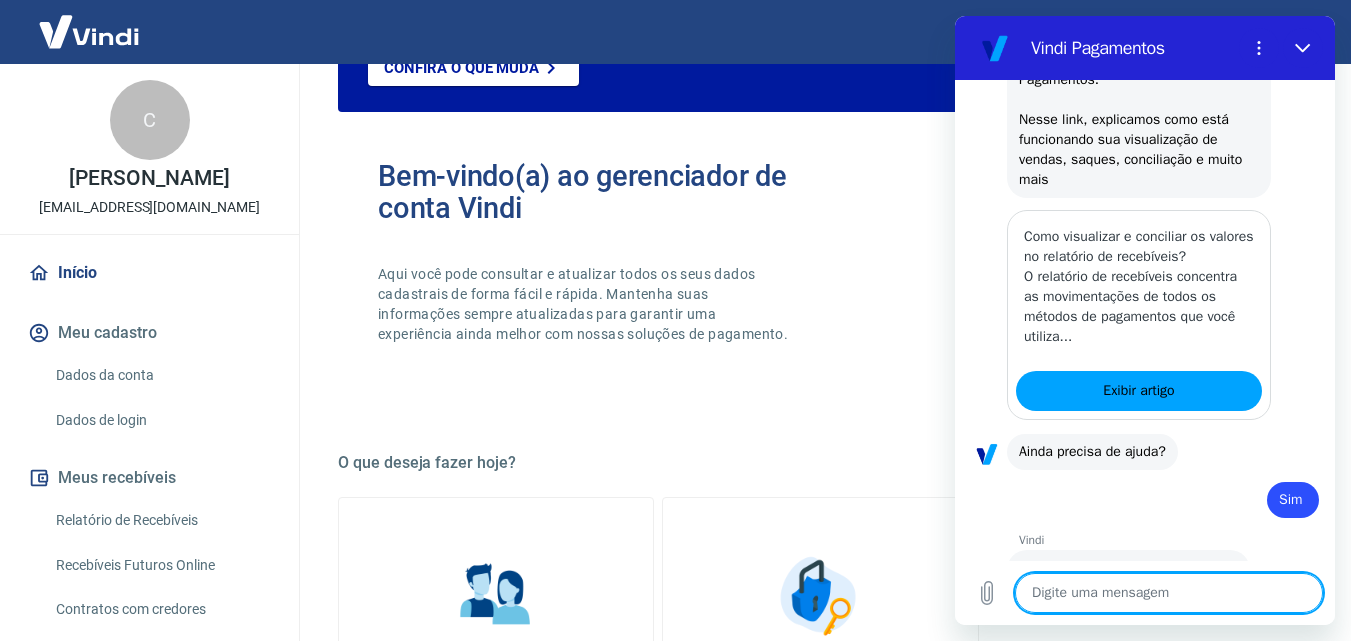 type on "x" 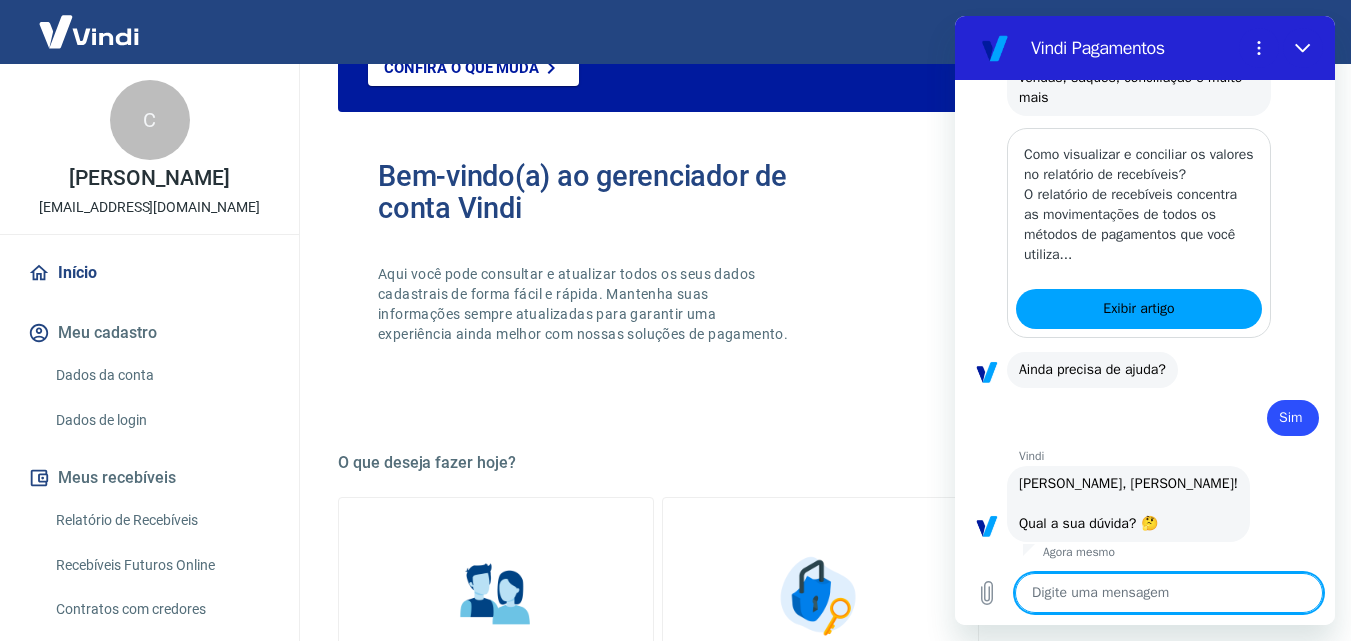 type on "F" 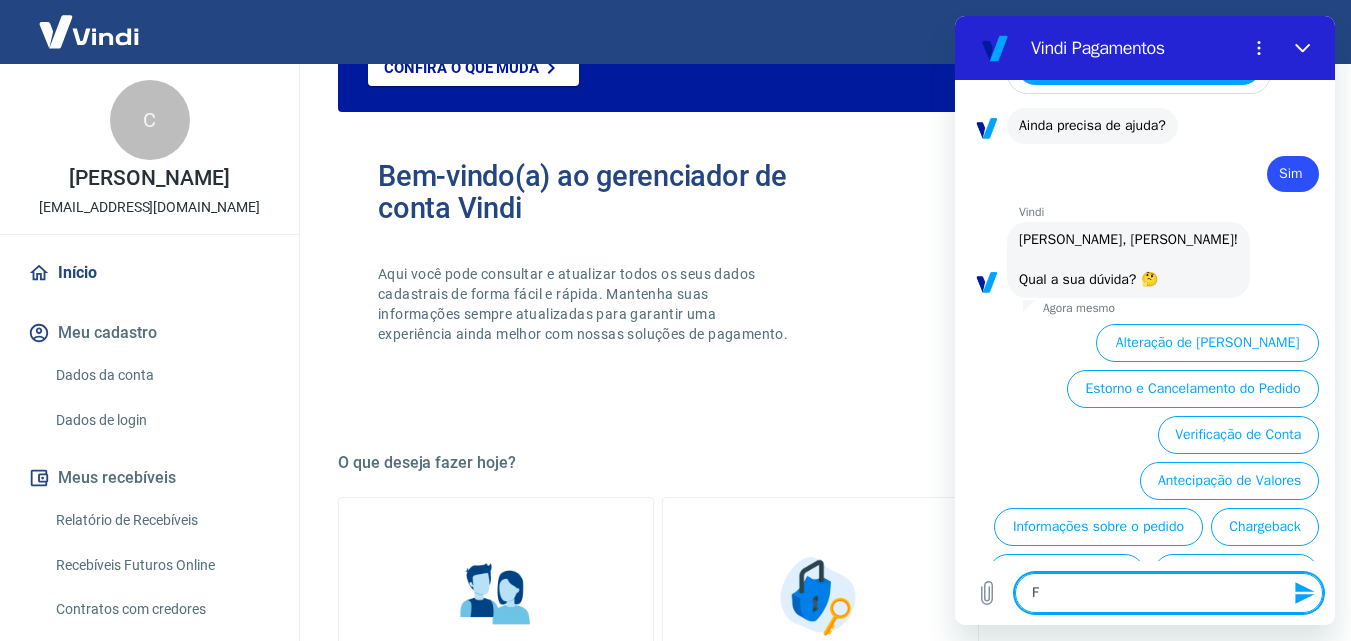 type on "FA" 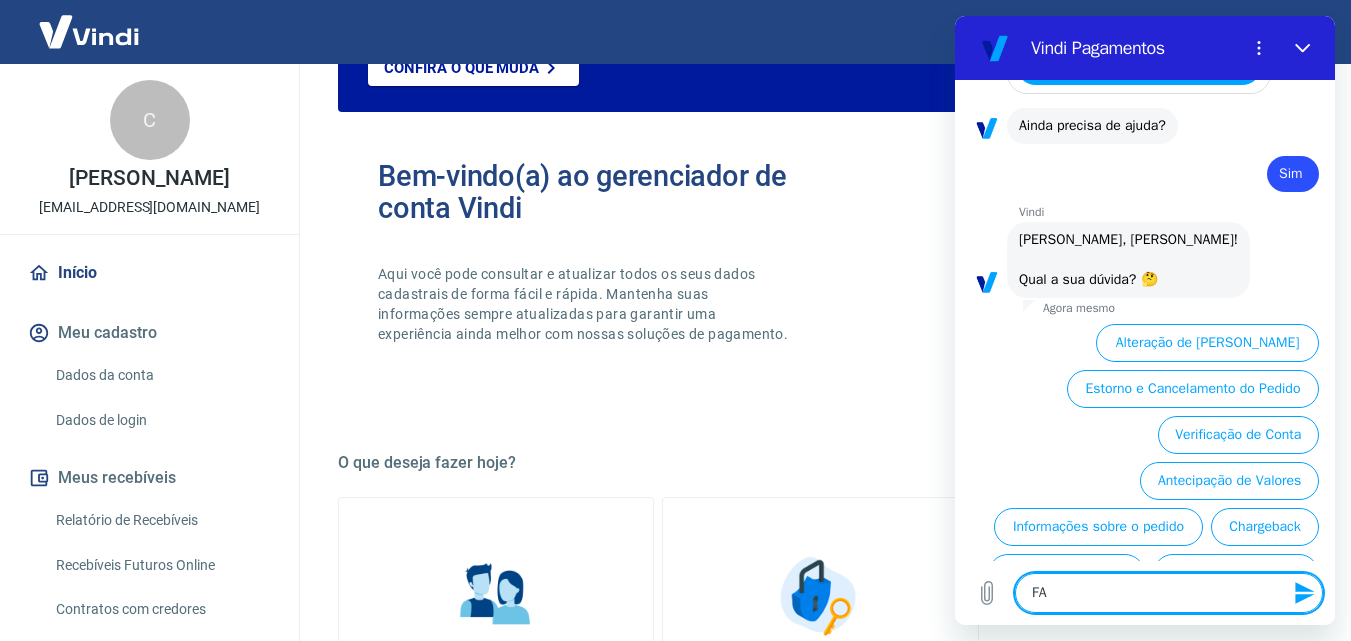 scroll, scrollTop: 746, scrollLeft: 0, axis: vertical 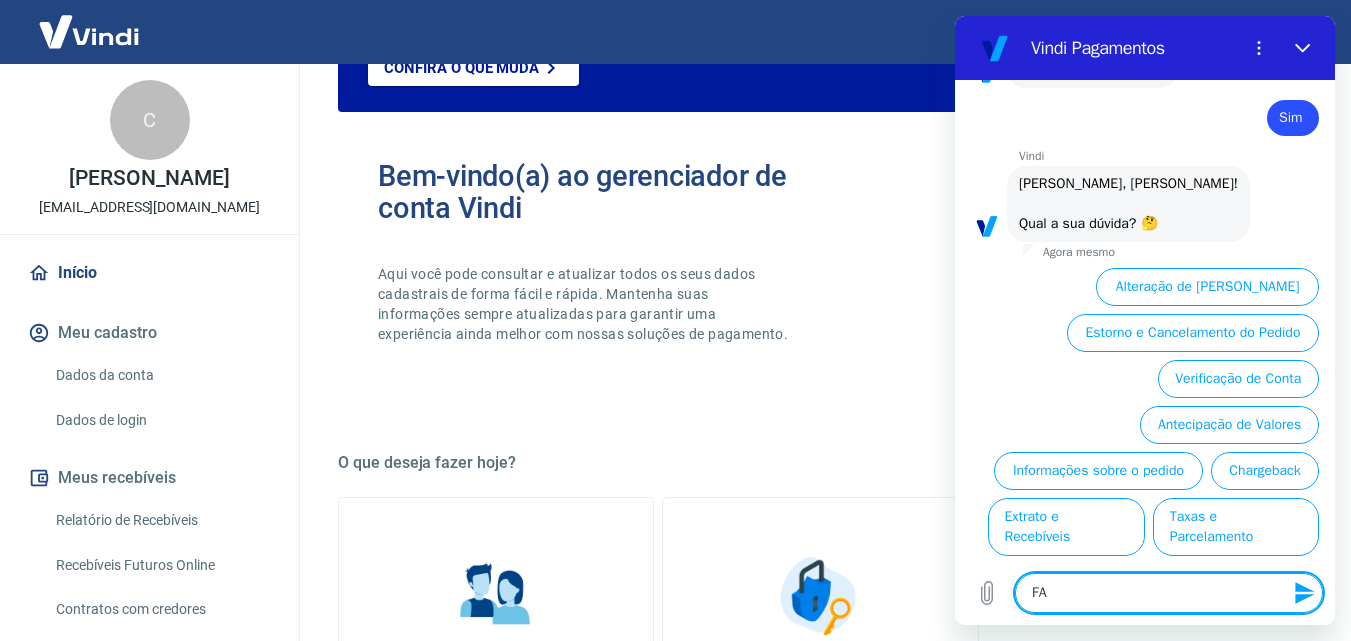 type on "FAO" 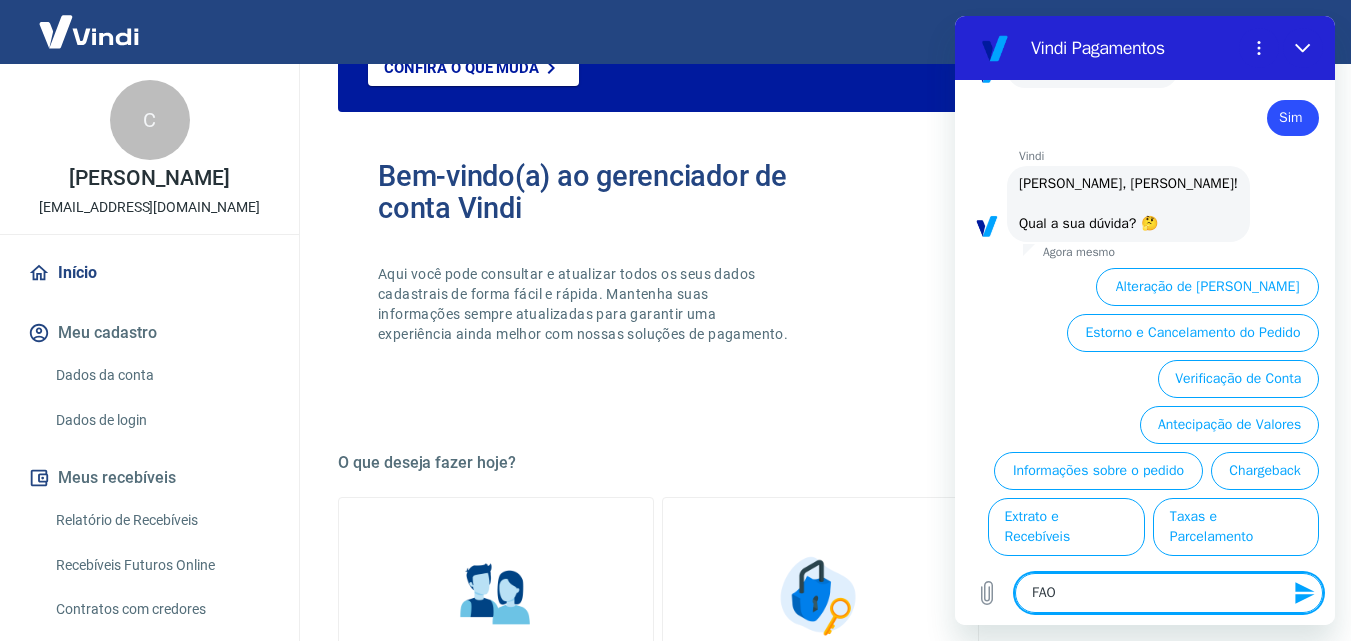 type on "FAOA" 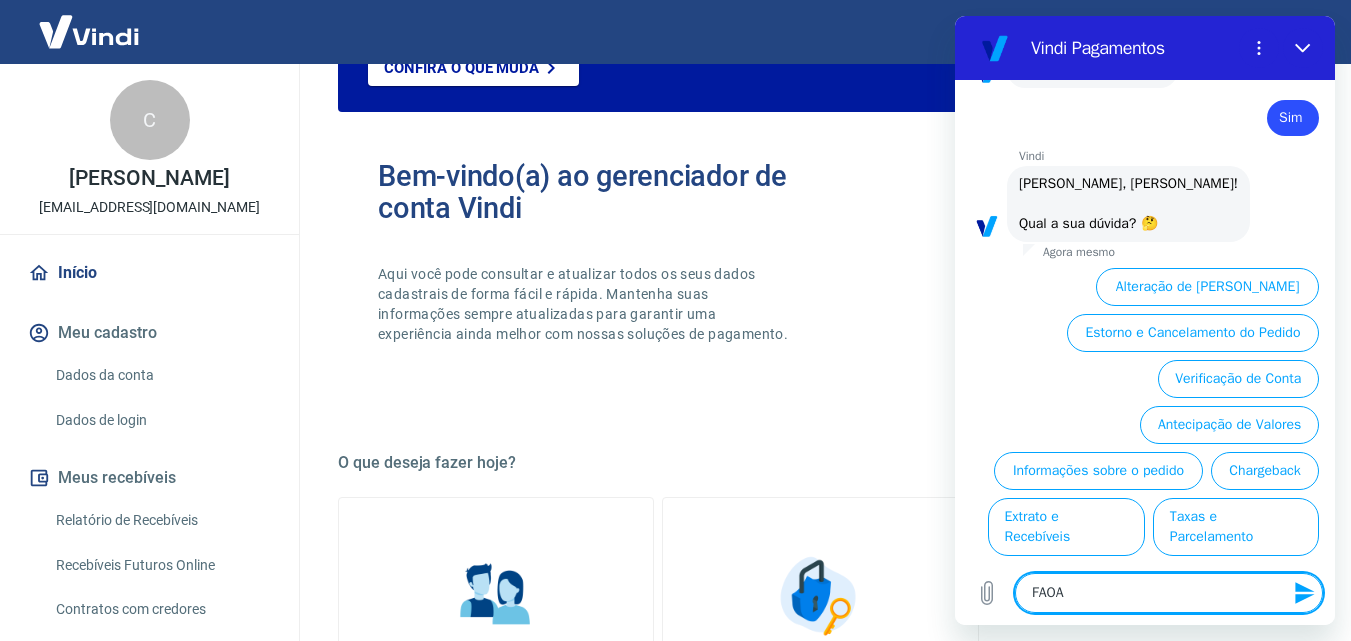 type on "FAOAR" 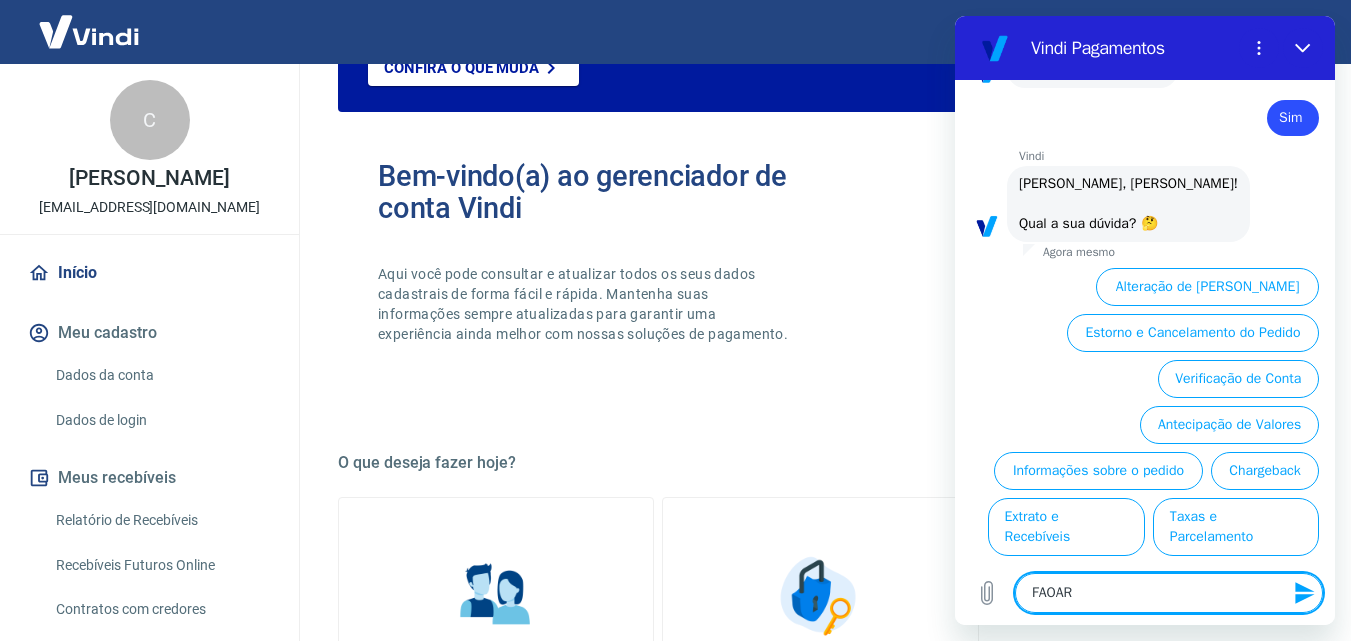 type on "FAOA" 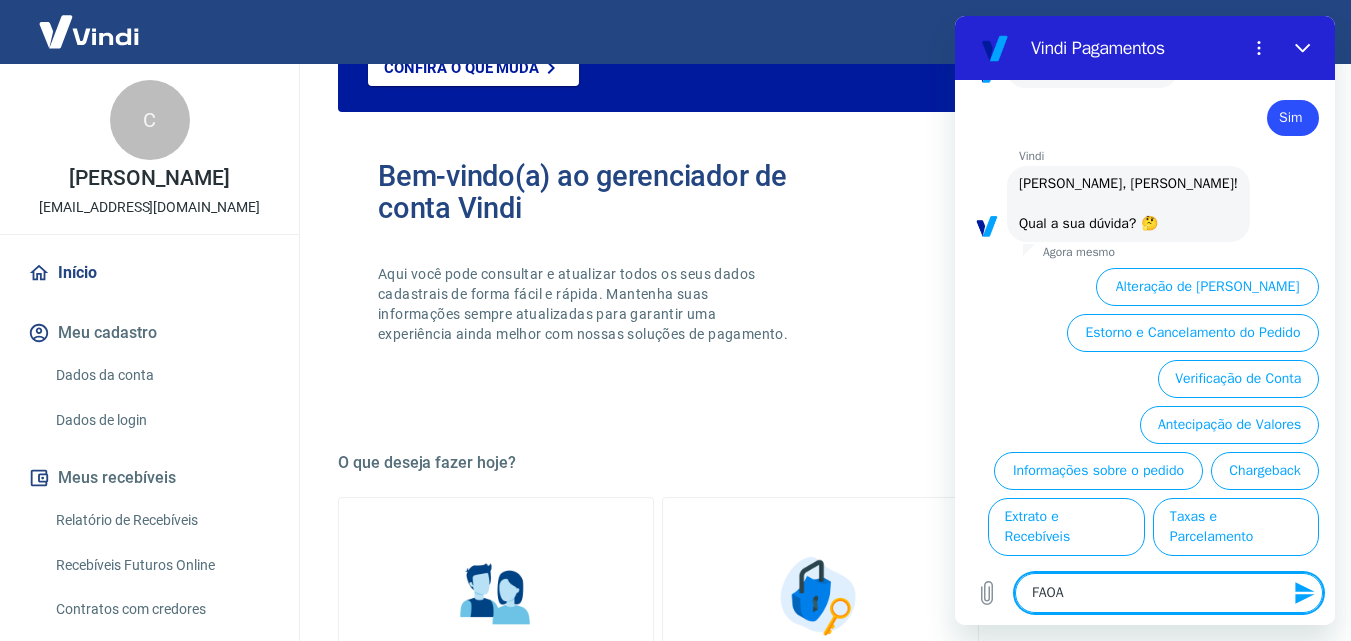 type on "FAO" 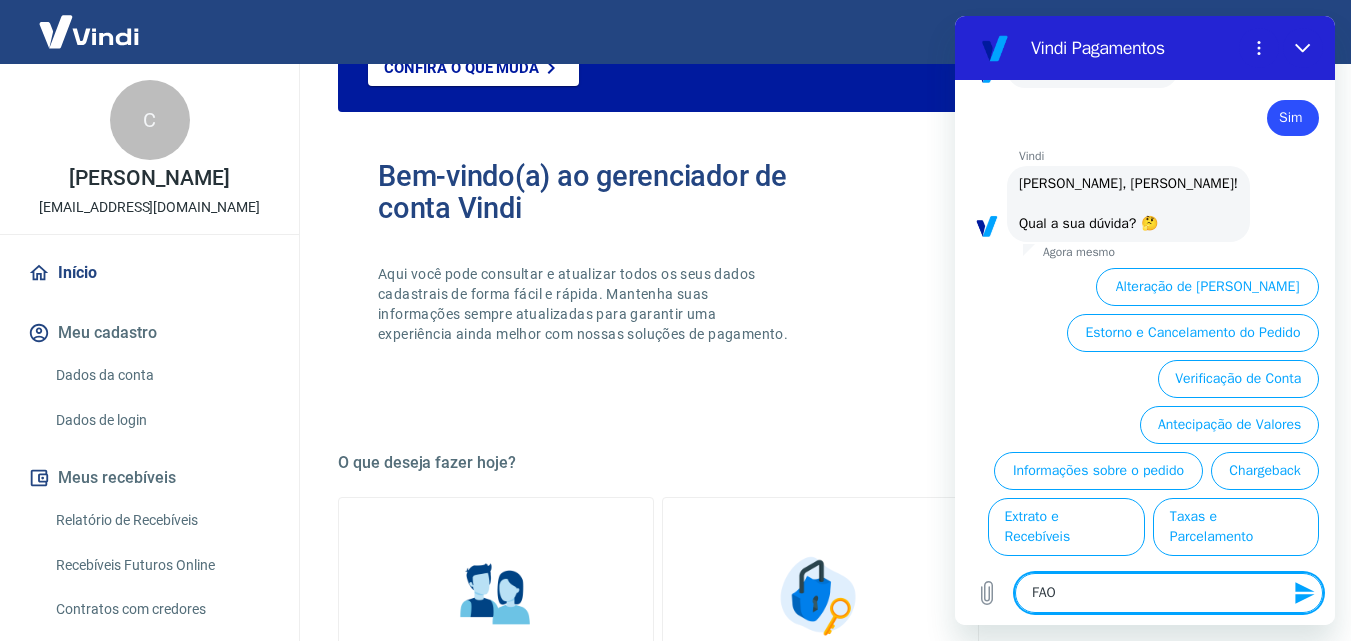 type on "FA" 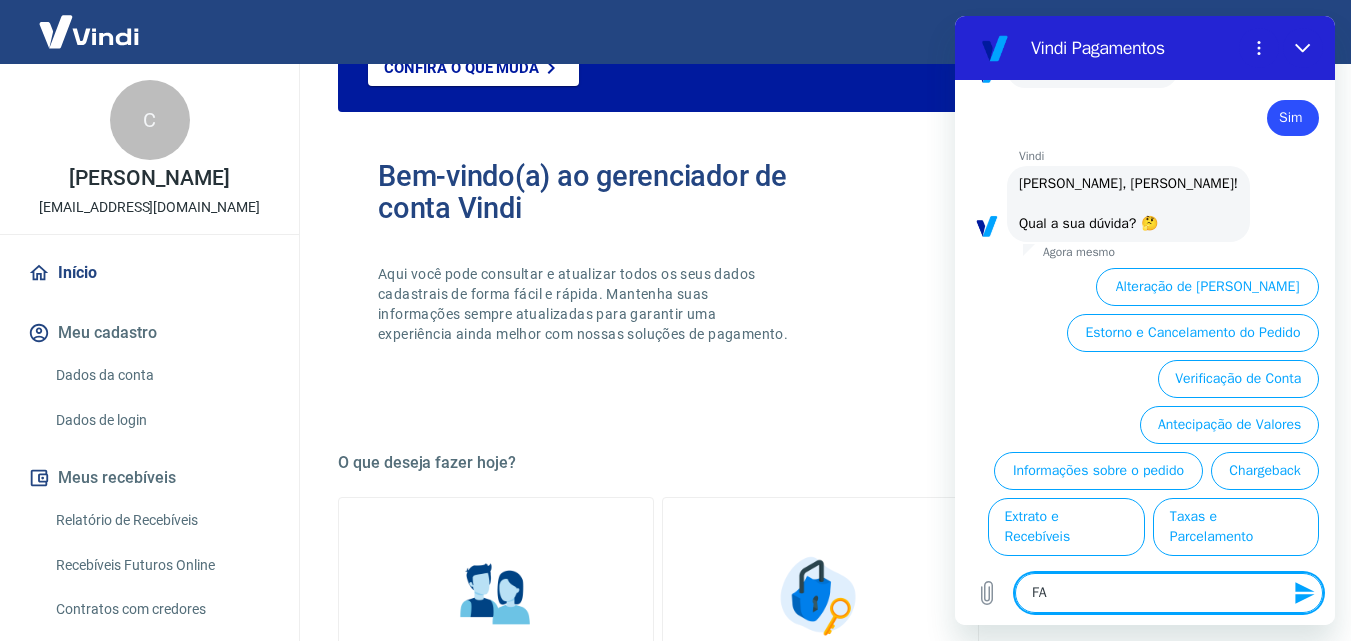 type on "FAL" 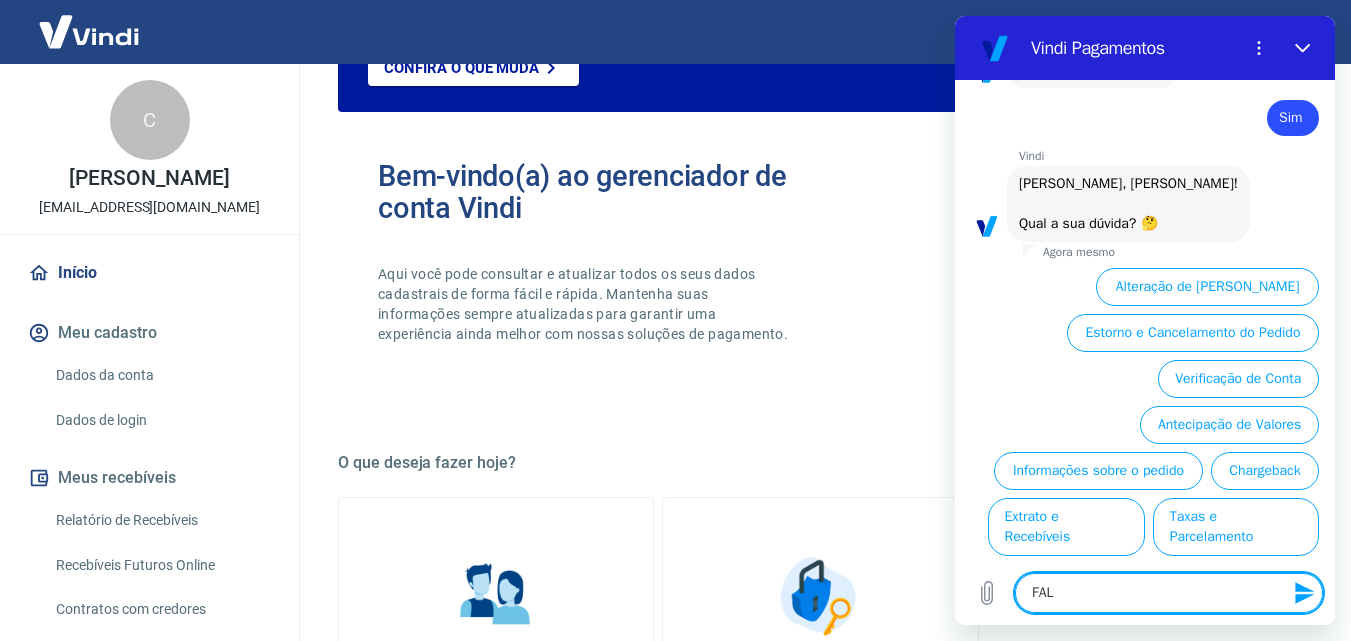 type on "FALA" 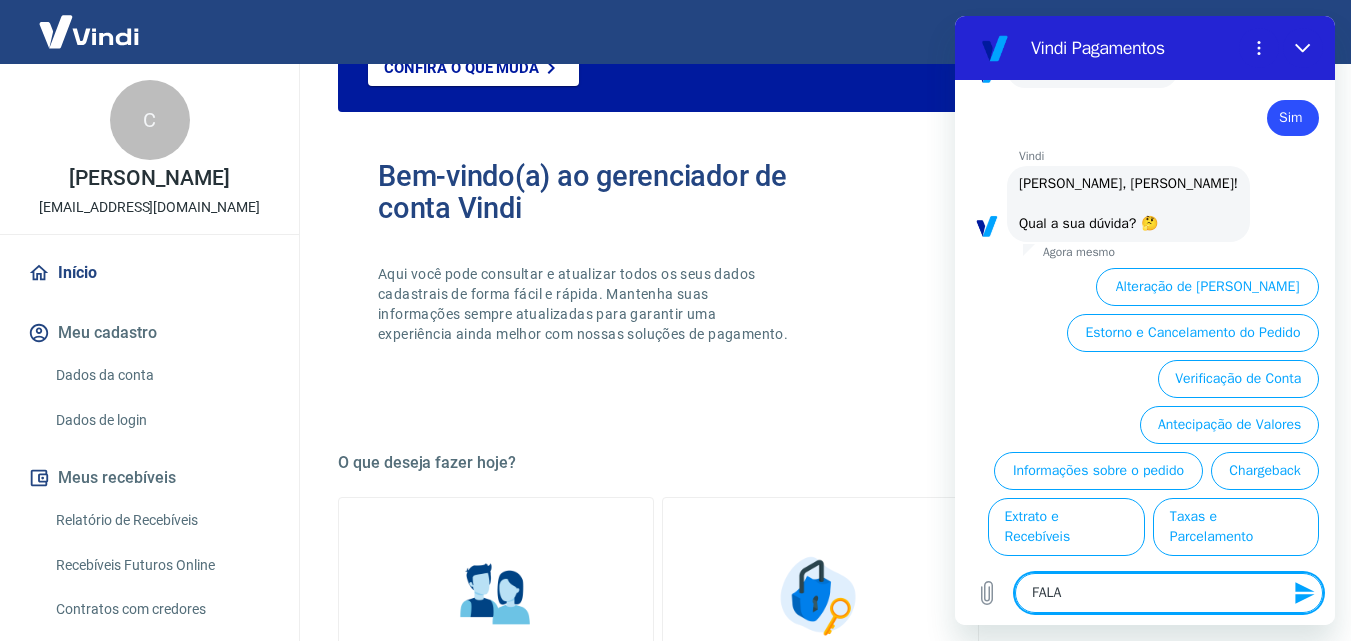 type on "FALAR" 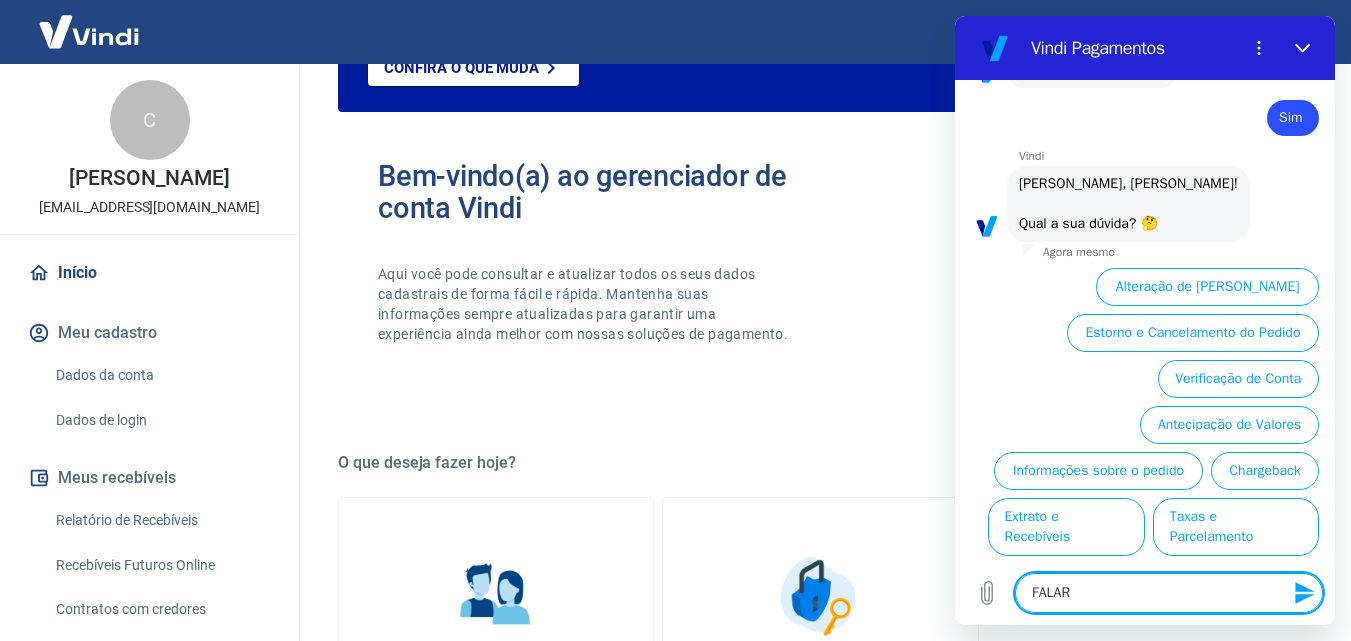 type on "FALARC" 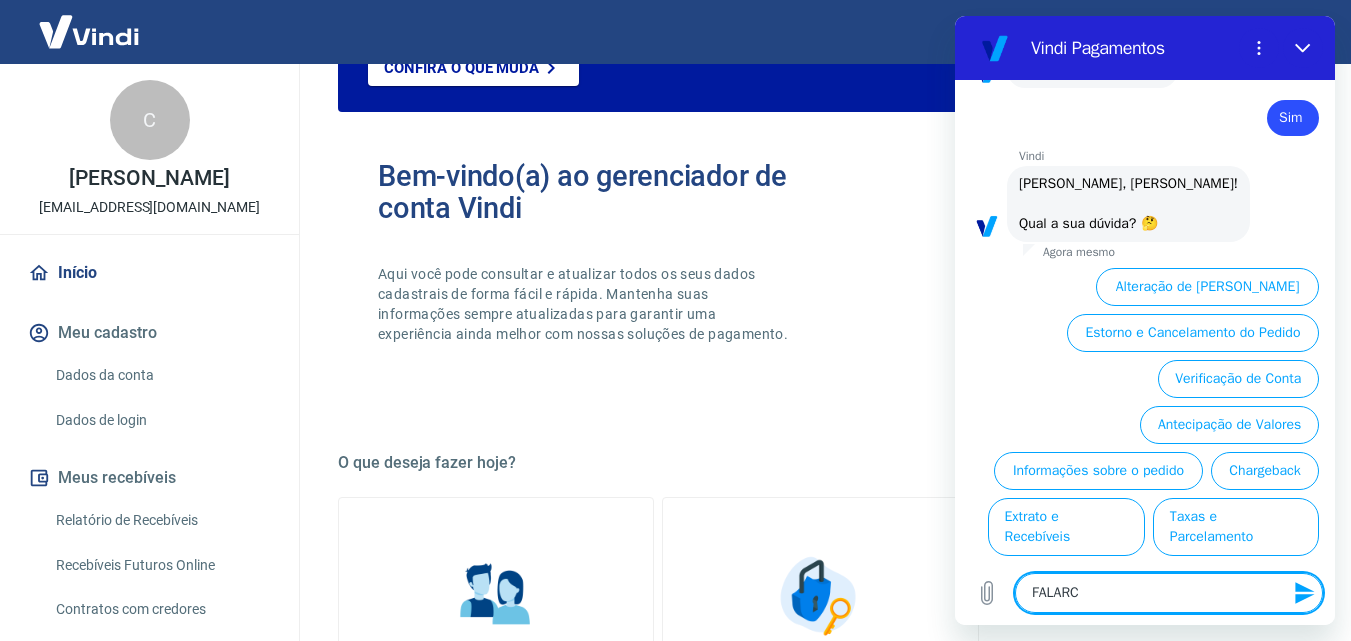 type on "FALAR" 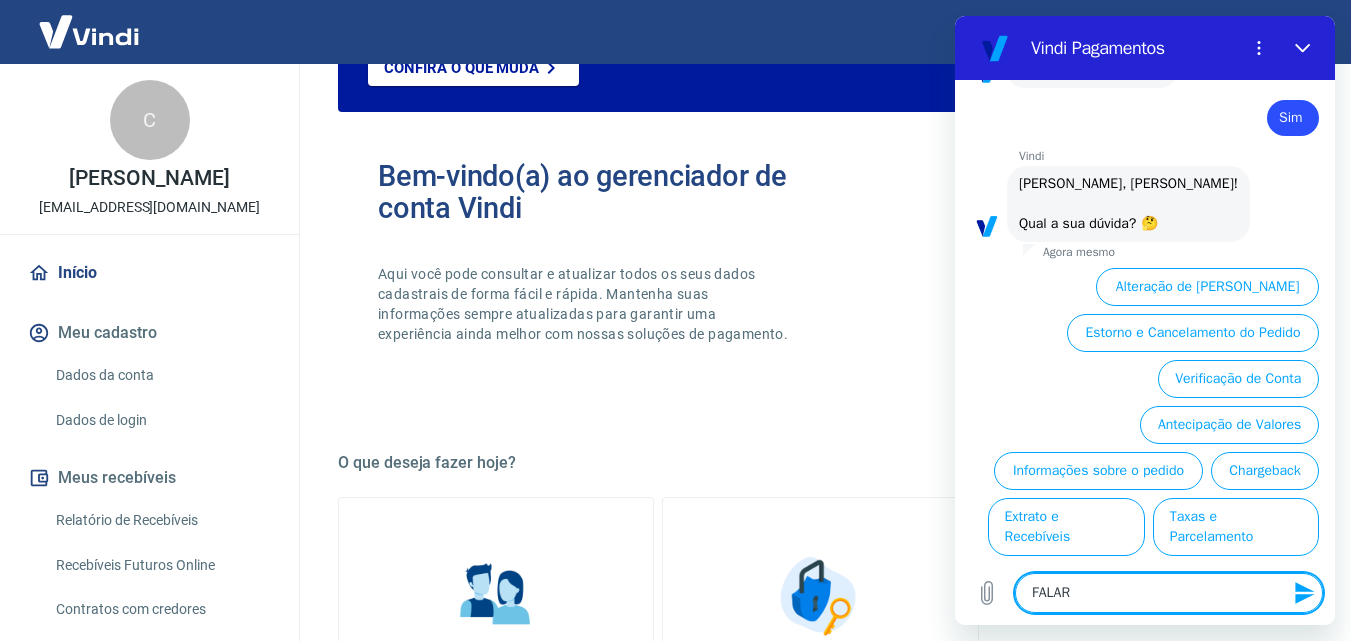 type on "FALAR" 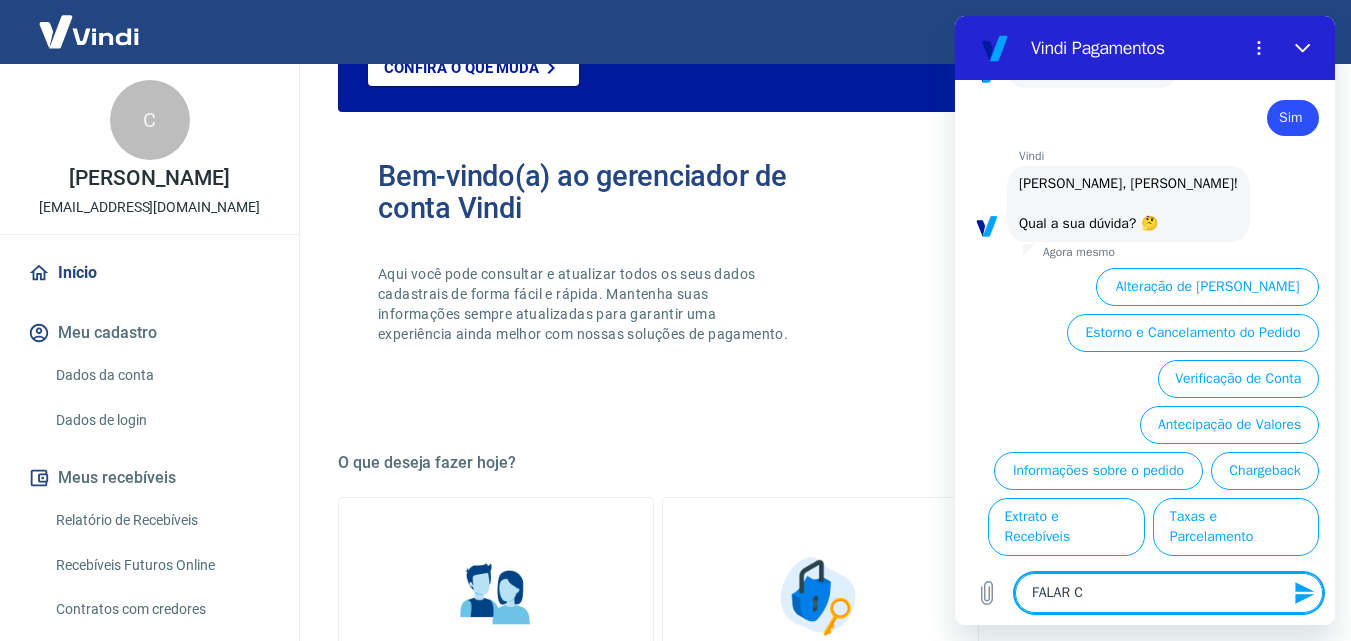 type on "FALAR CO" 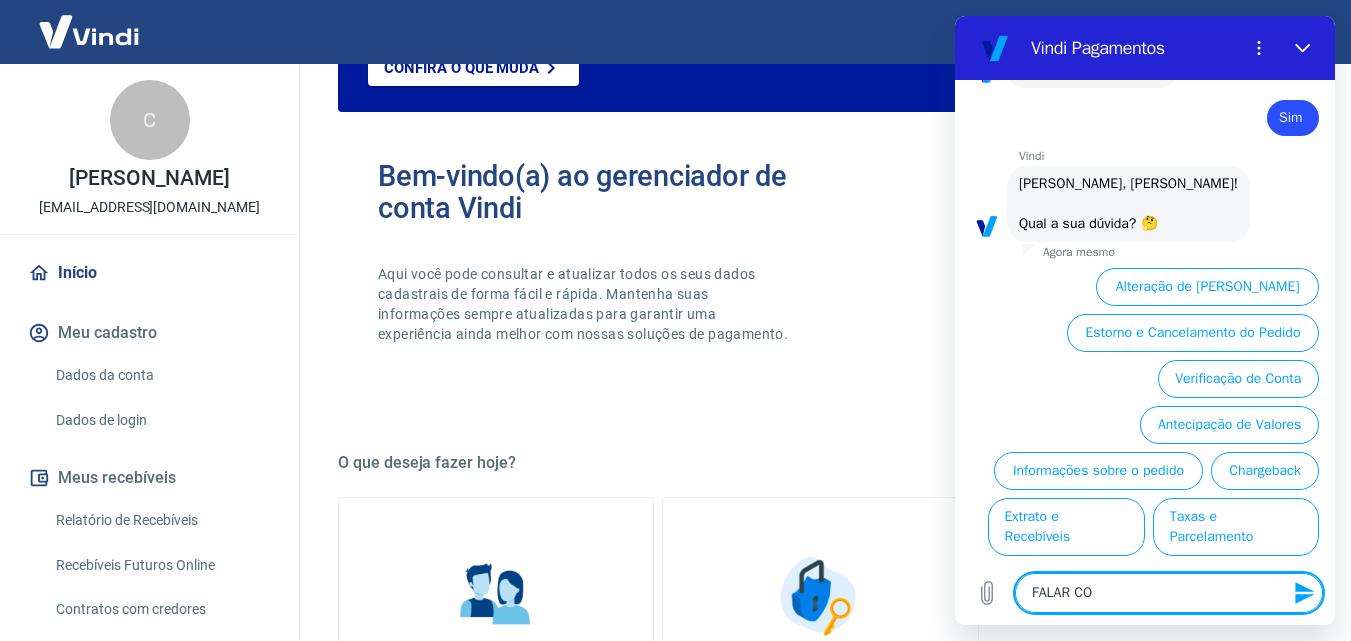 type on "x" 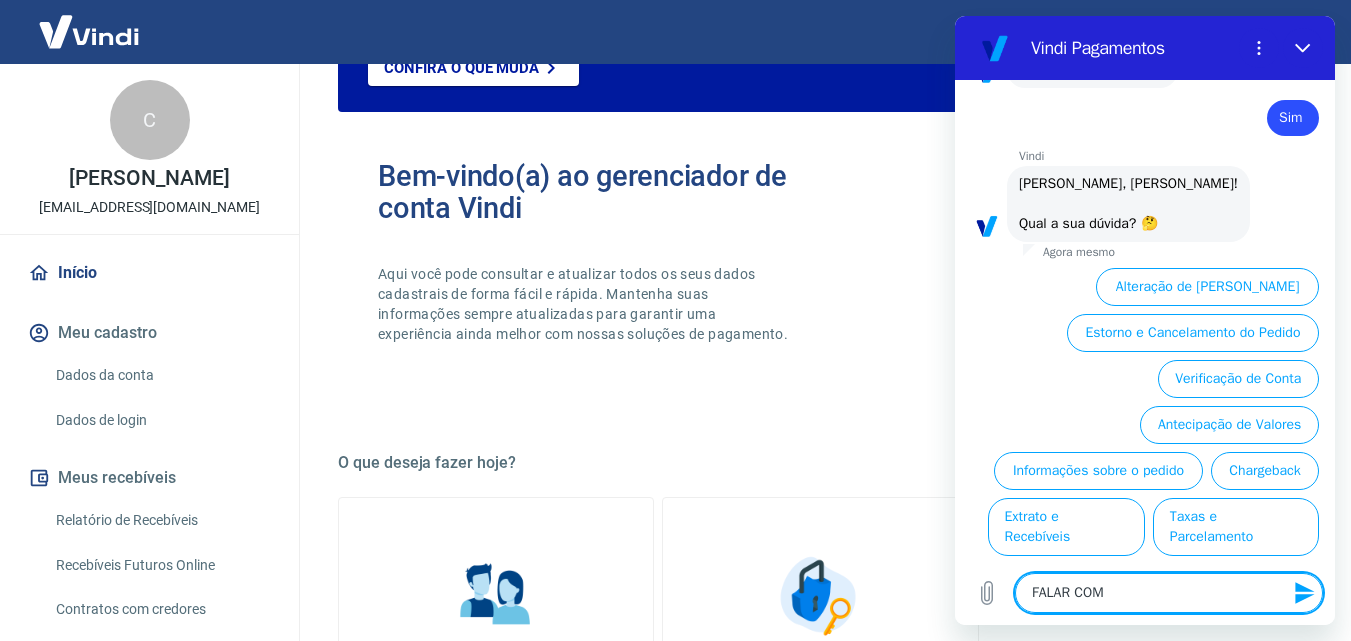 type on "FALAR COM" 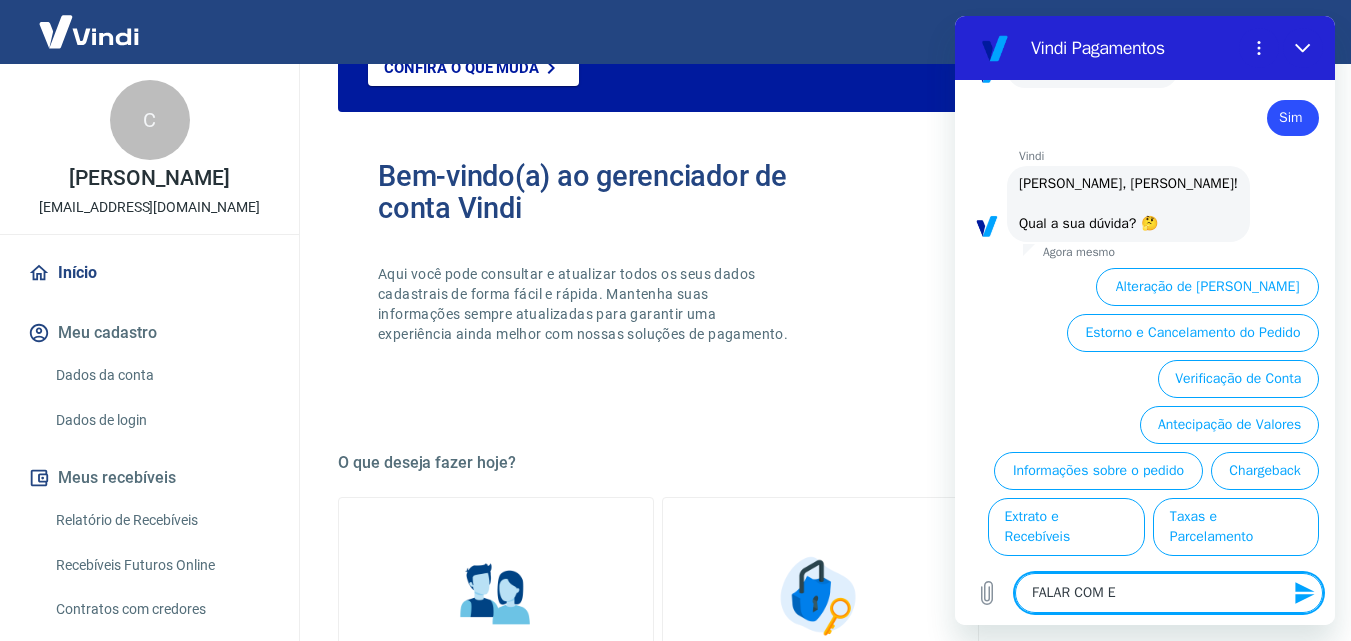 type on "FALAR COM ES" 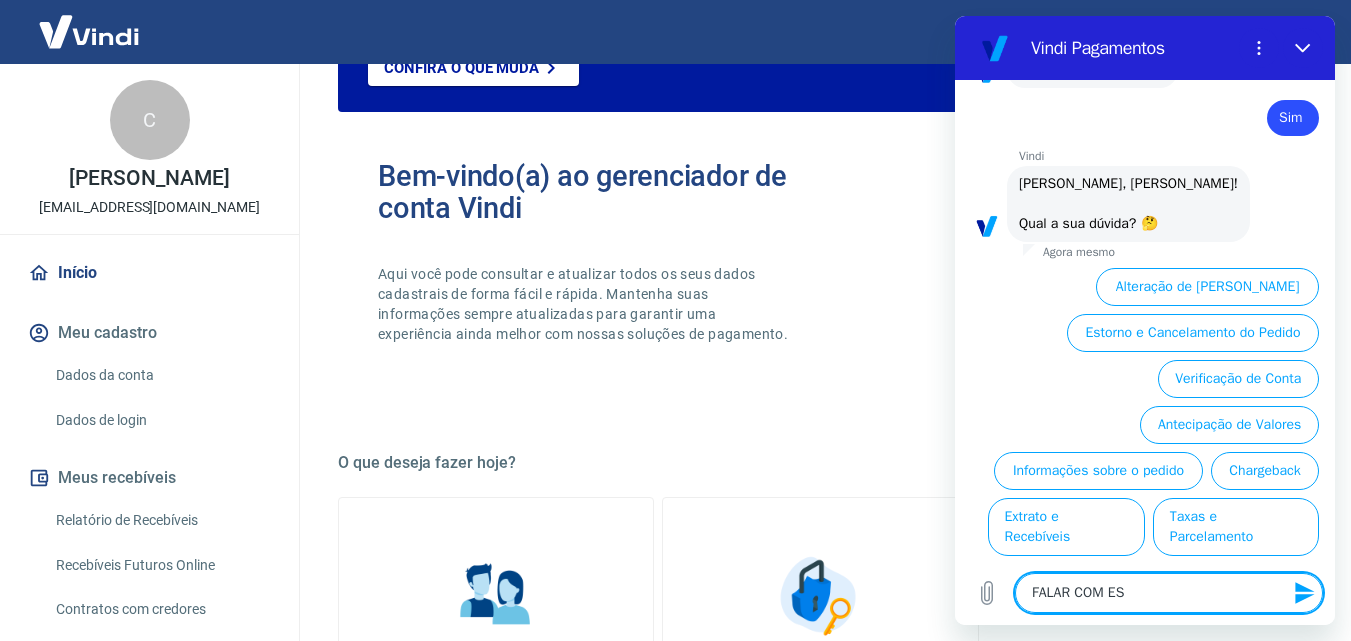 type on "FALAR COM ESP" 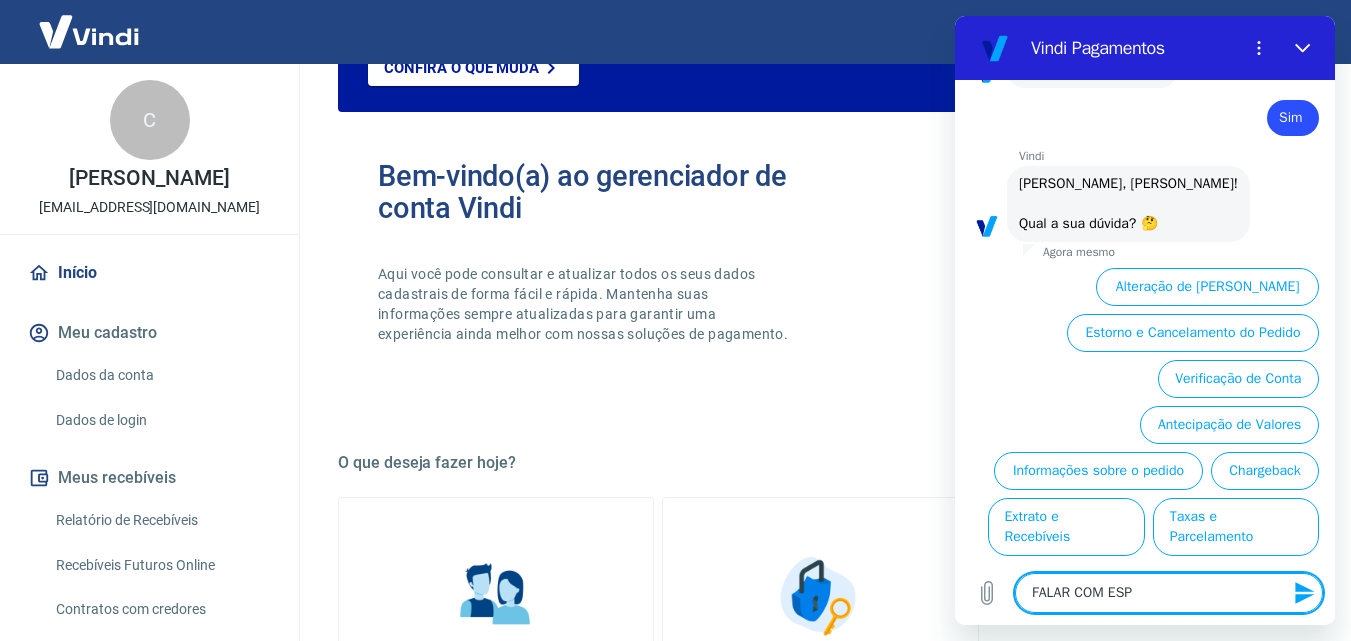 type on "FALAR COM ESPE" 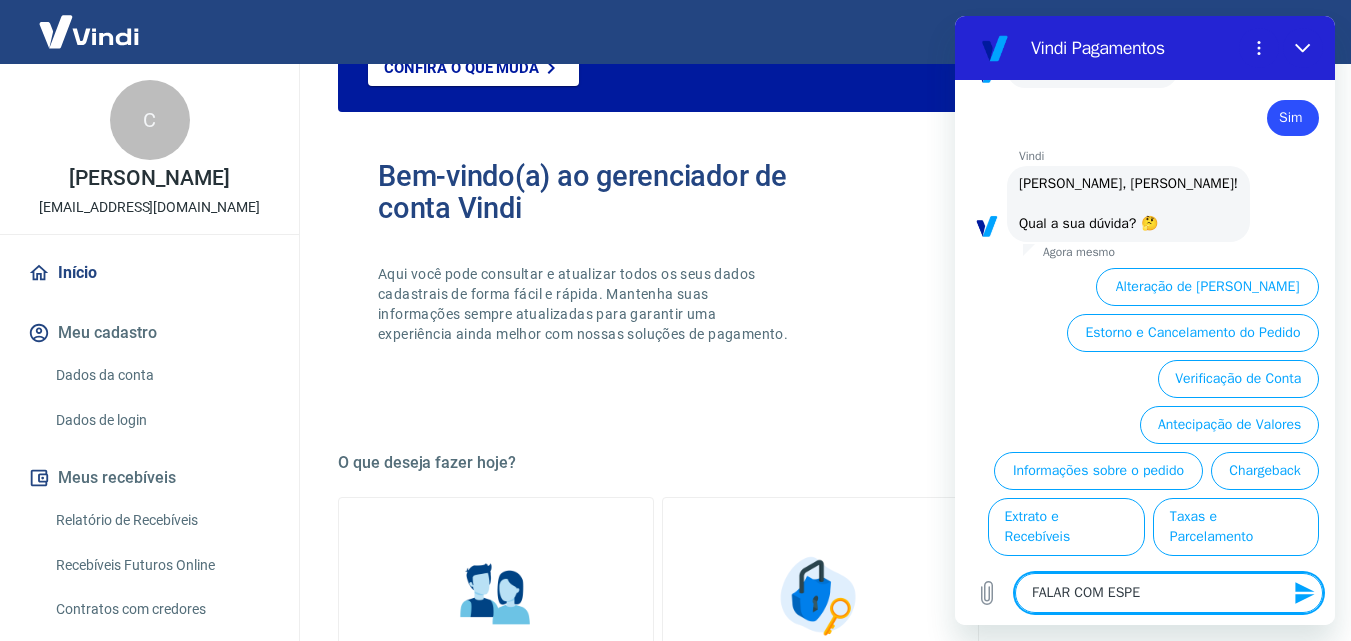type on "FALAR COM ESPEC" 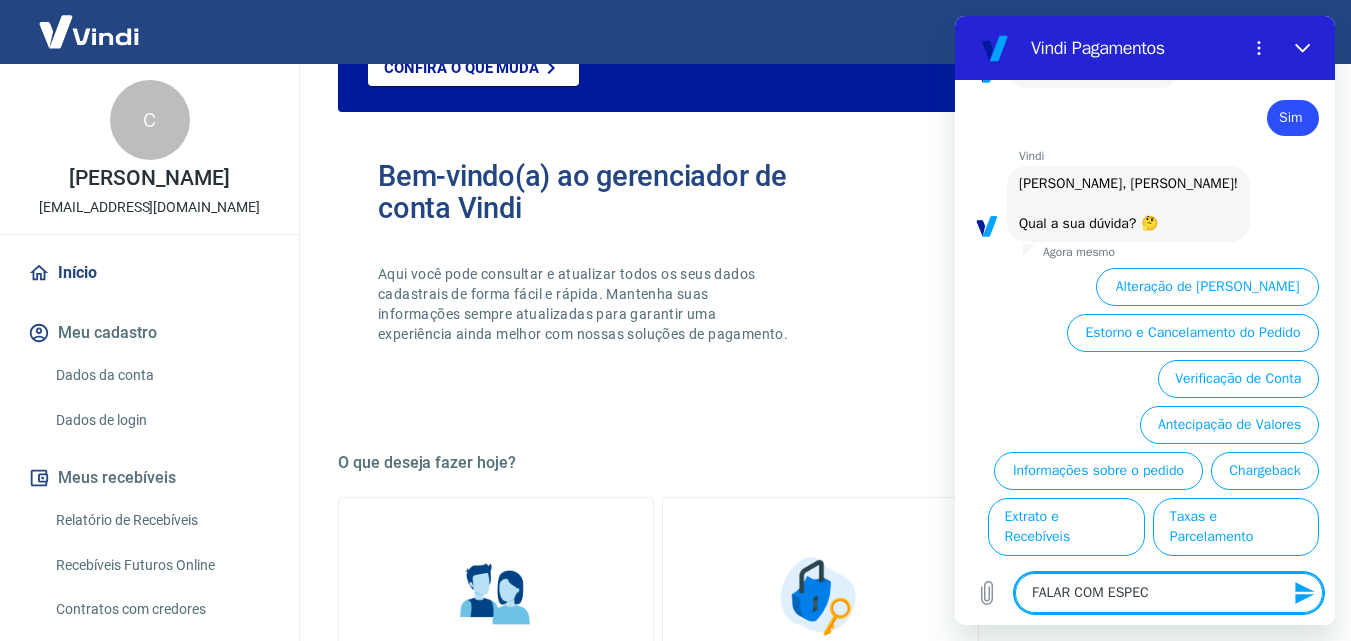 type on "FALAR COM ESPECI" 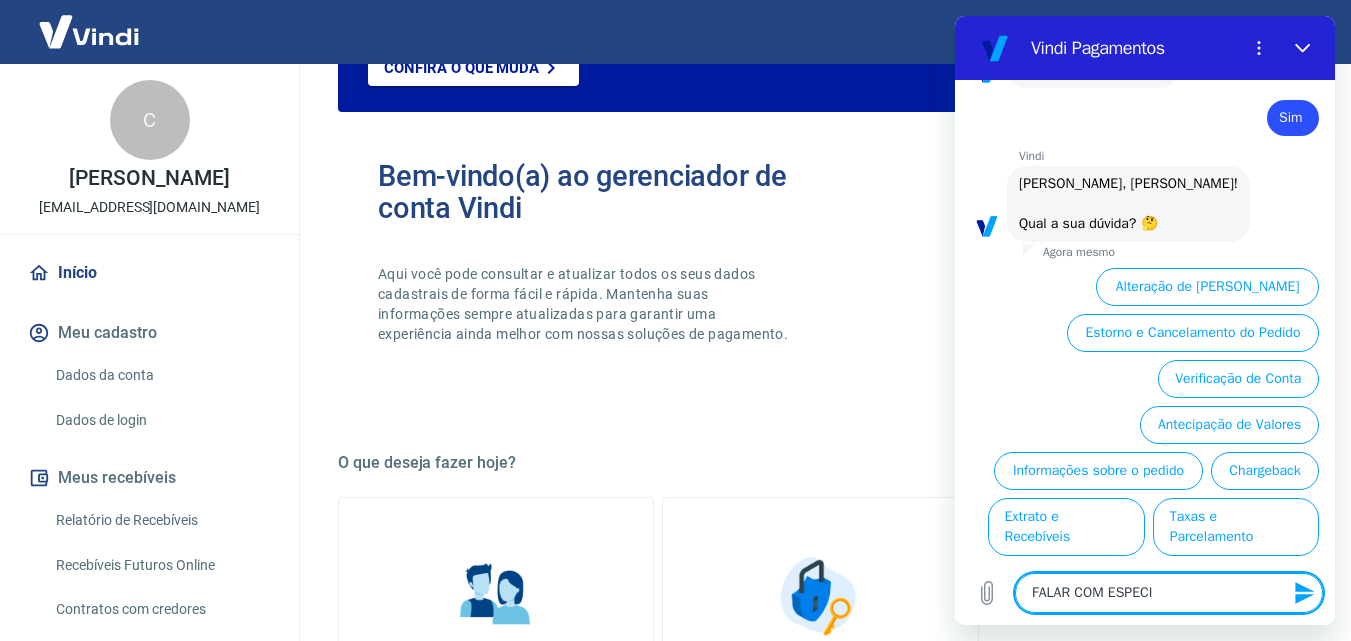 type on "FALAR COM ESPECIA" 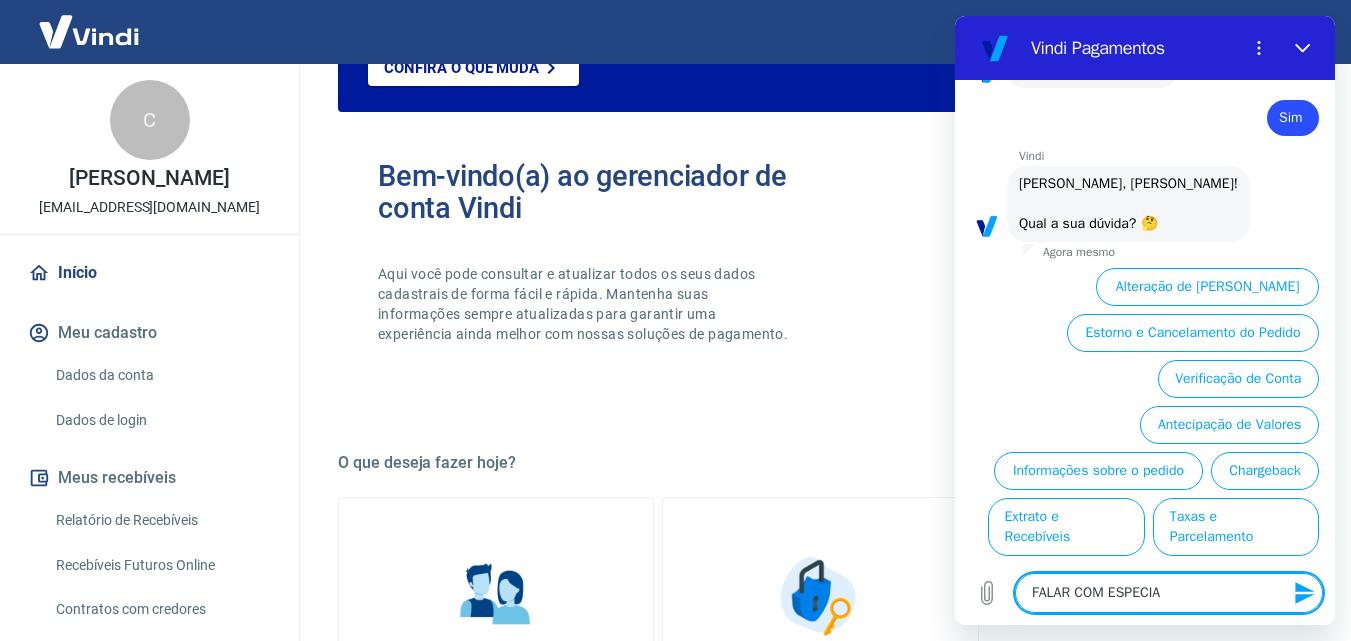 type on "FALAR COM ESPECIAL" 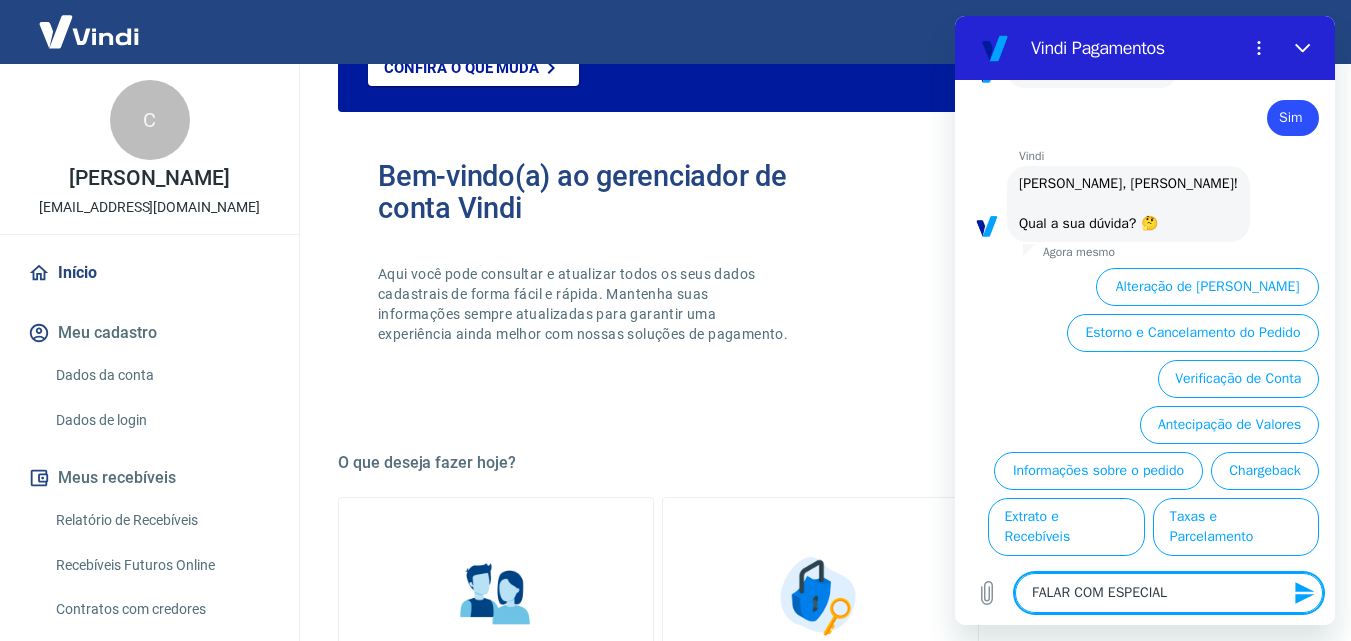 type on "FALAR COM ESPECIALI" 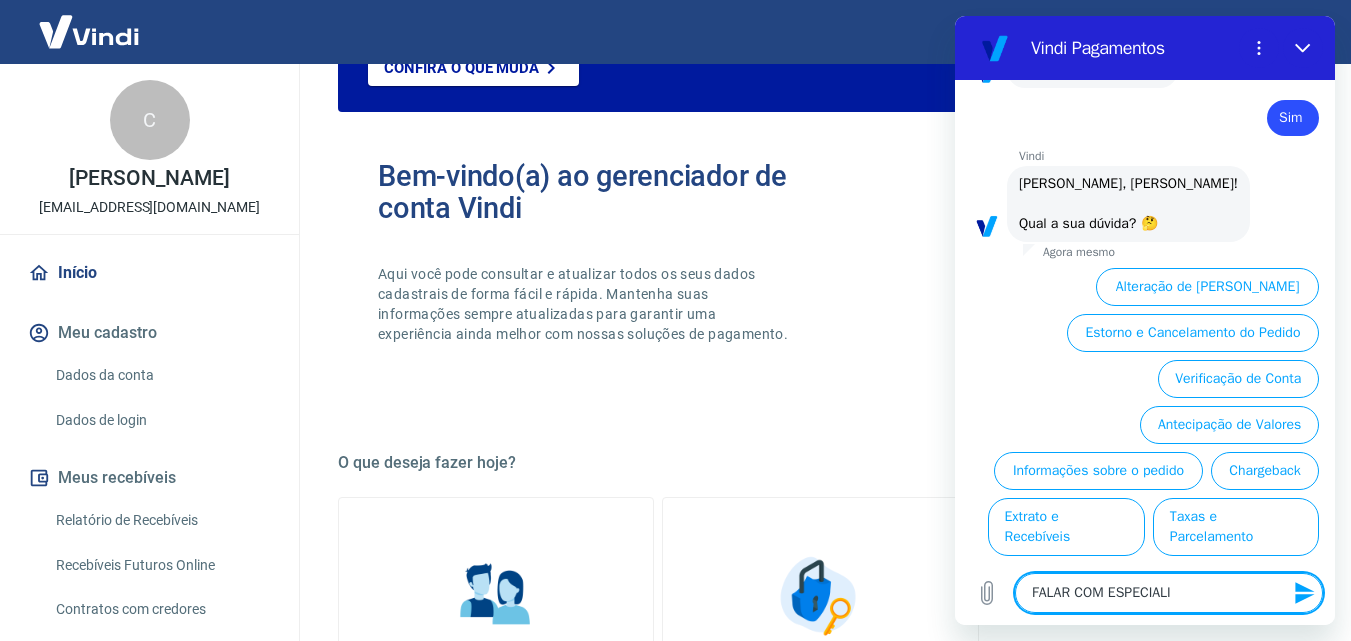 type on "FALAR COM ESPECIALIS" 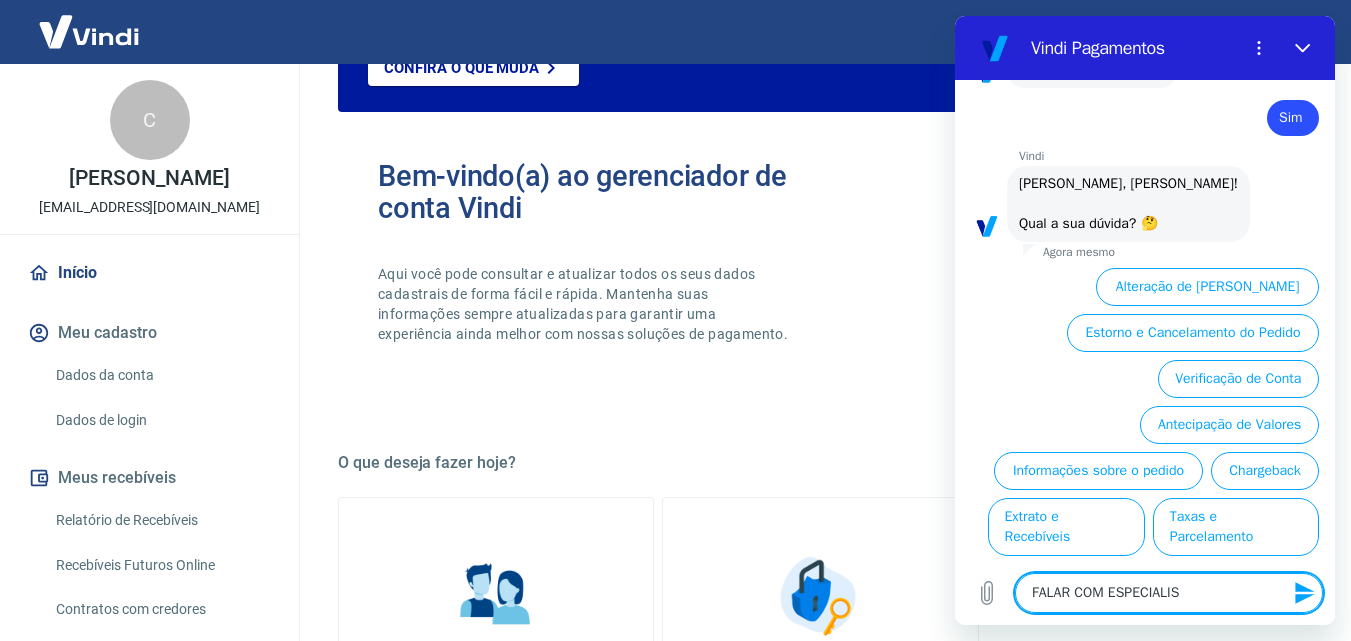 type on "x" 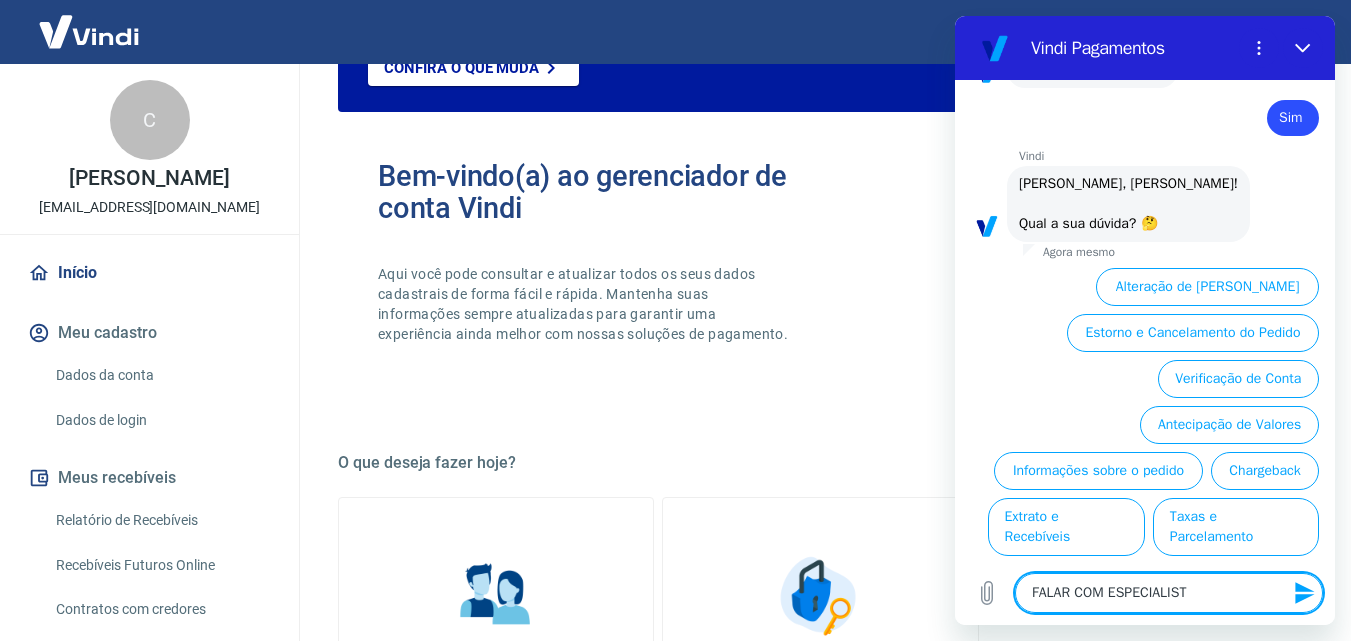 type on "FALAR COM ESPECIALISTA" 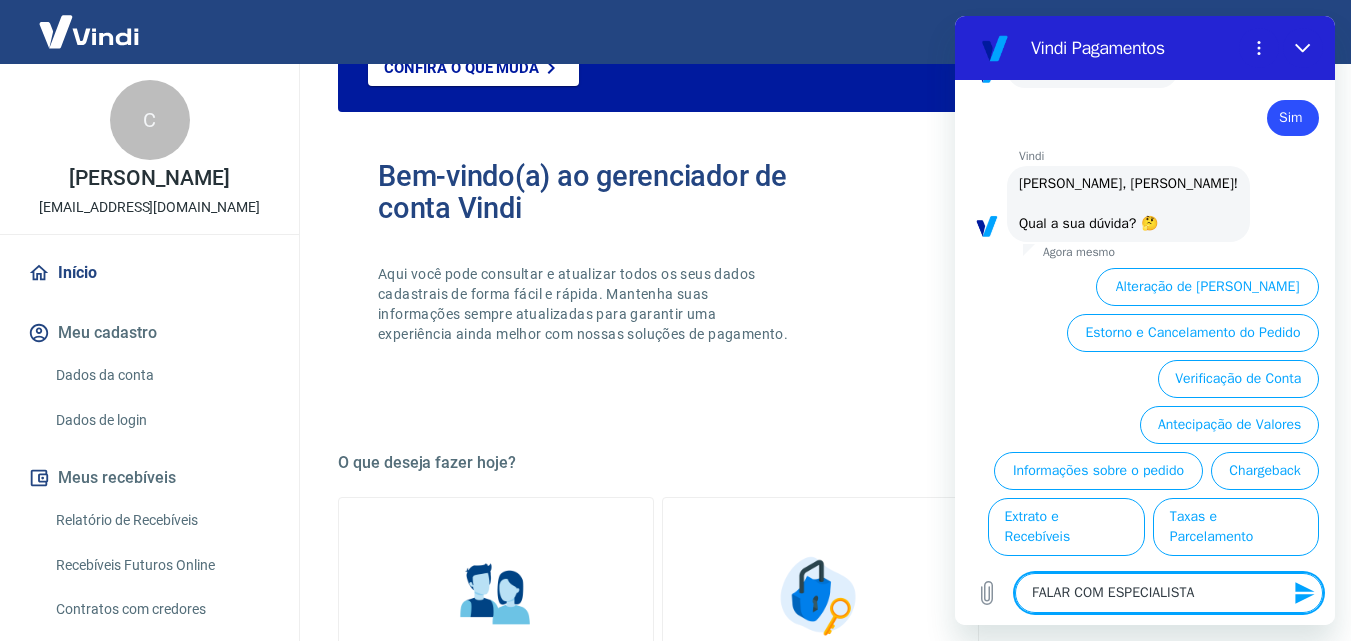 type 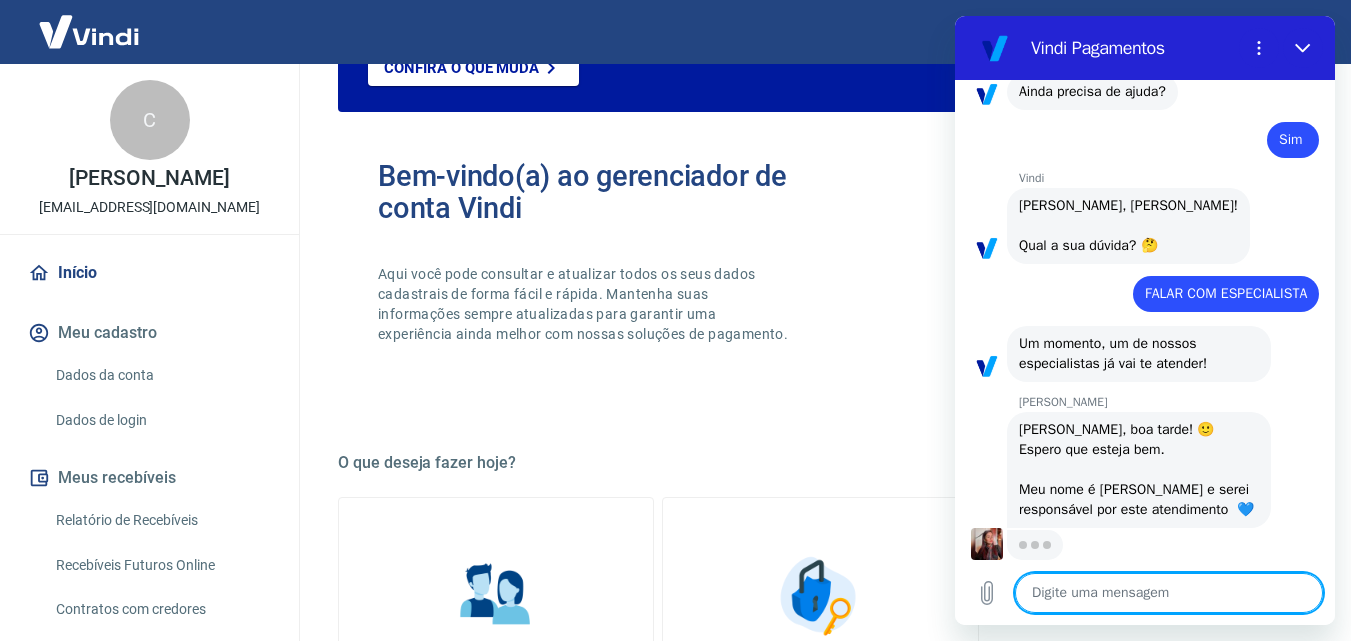 scroll, scrollTop: 718, scrollLeft: 0, axis: vertical 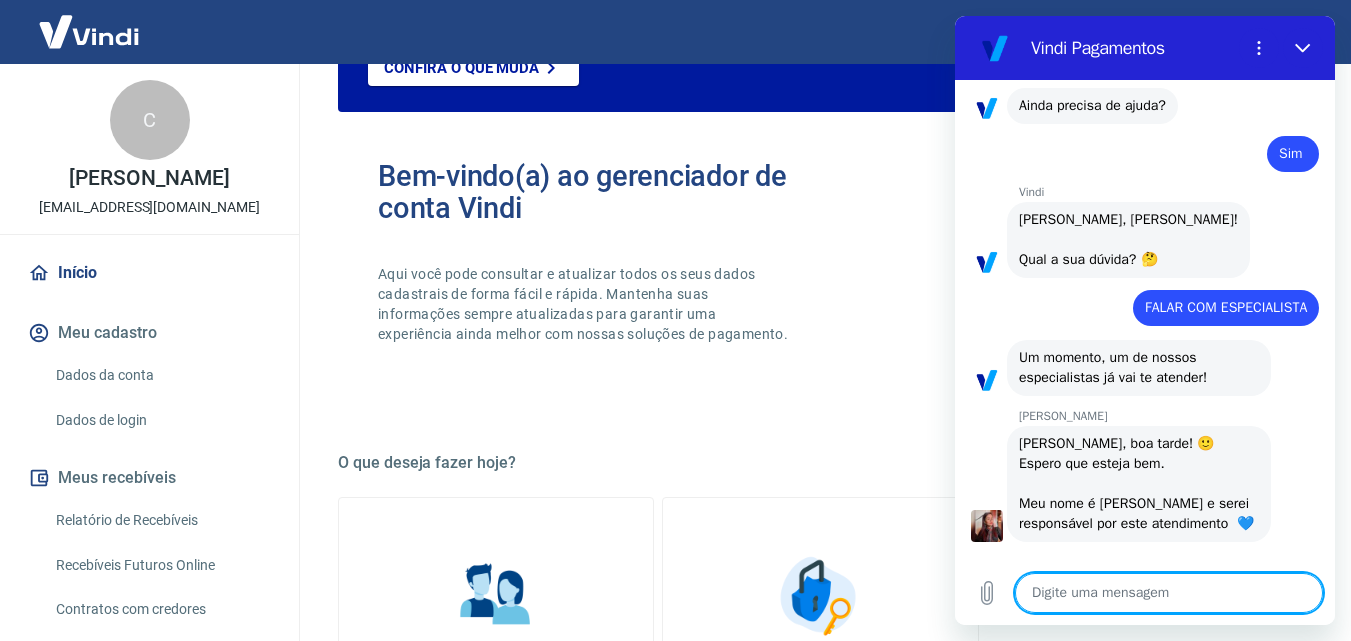 type on "x" 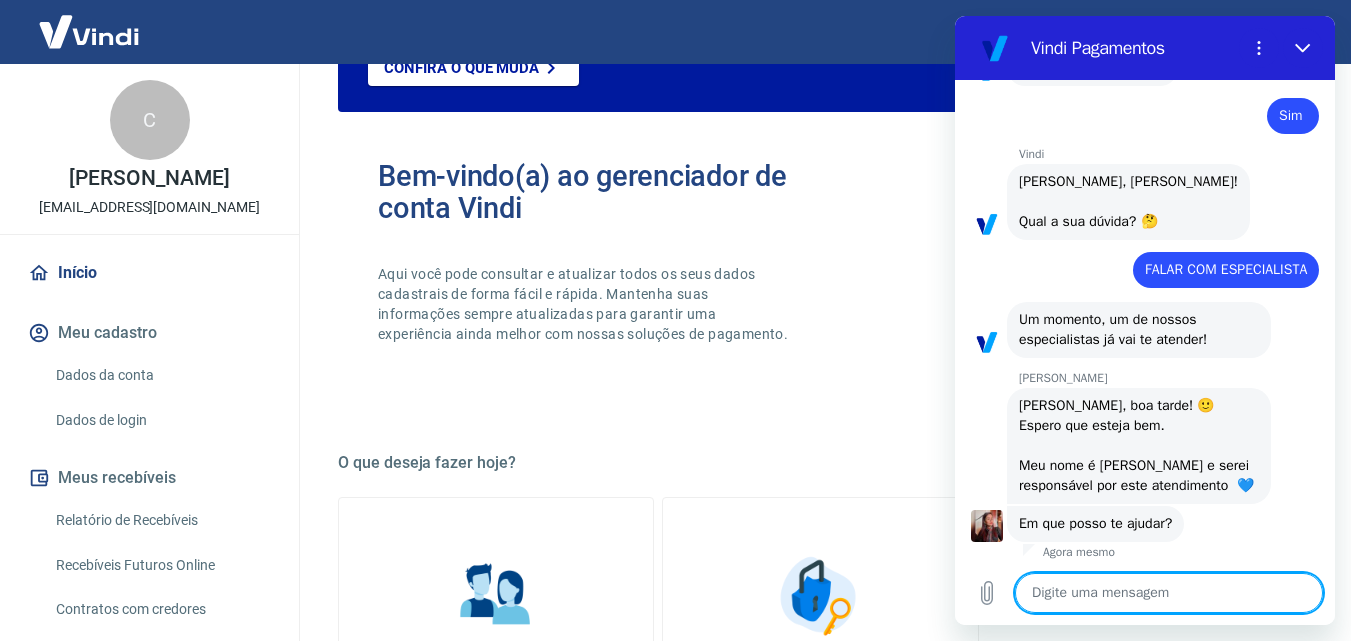 scroll, scrollTop: 746, scrollLeft: 0, axis: vertical 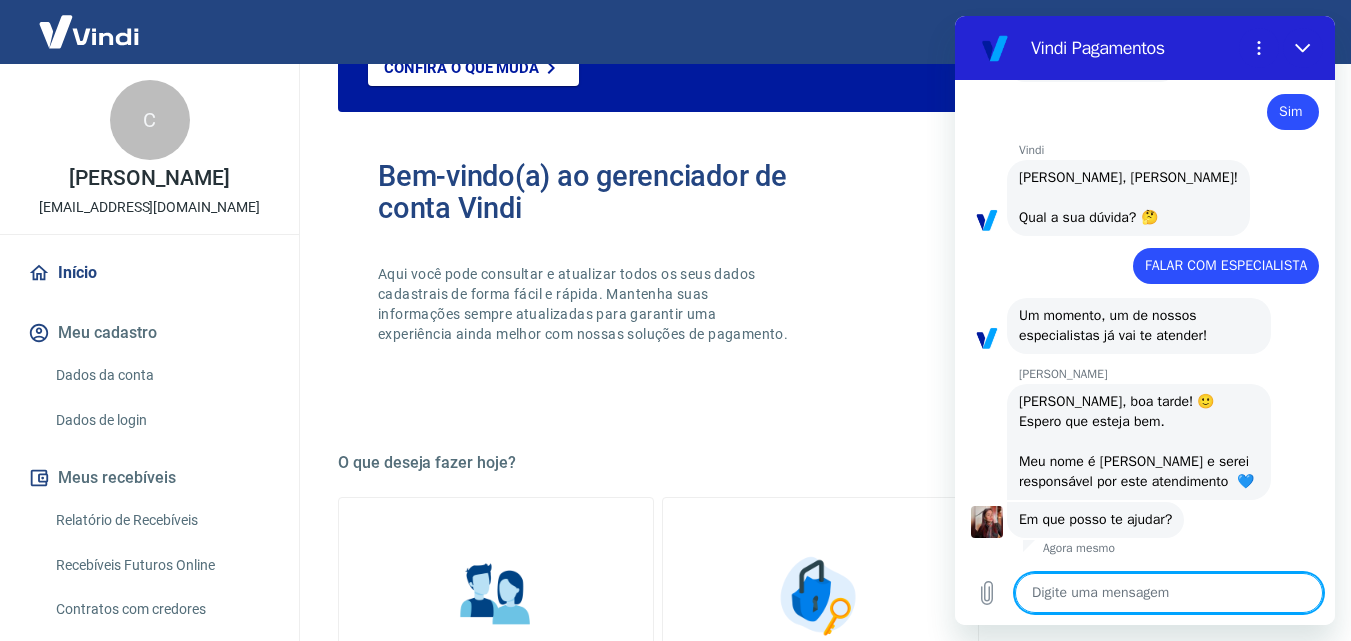 type on "s" 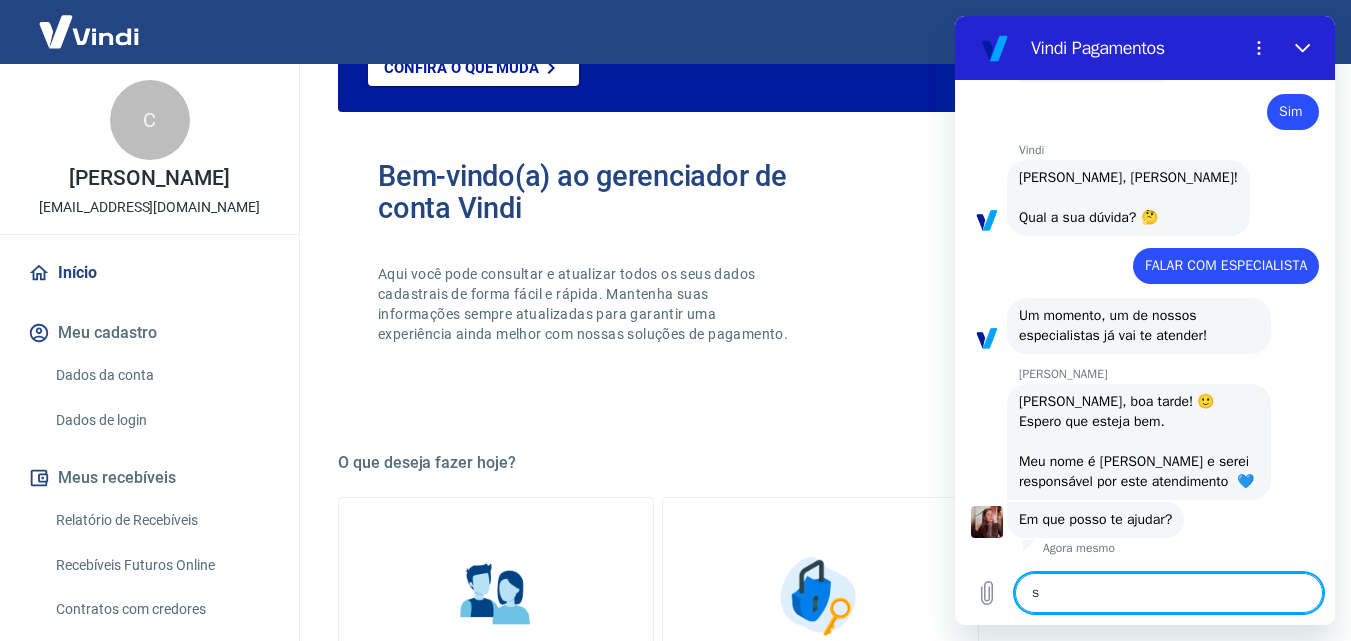 type on "sI" 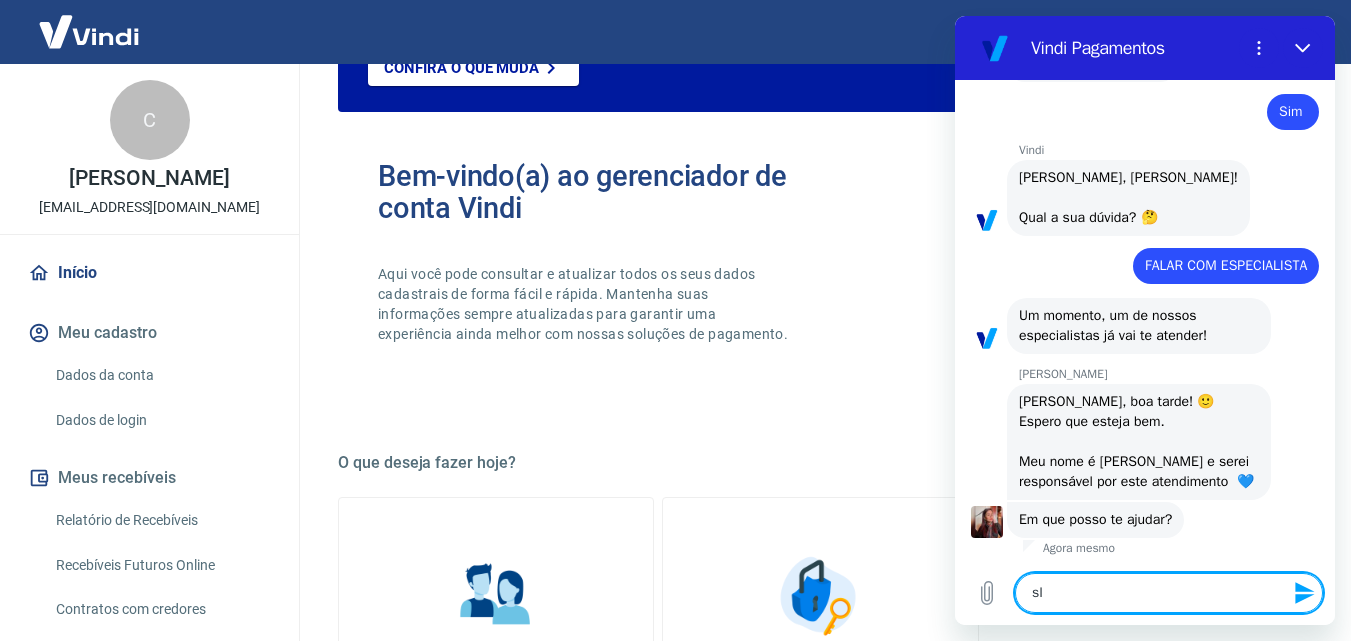 type on "sIM" 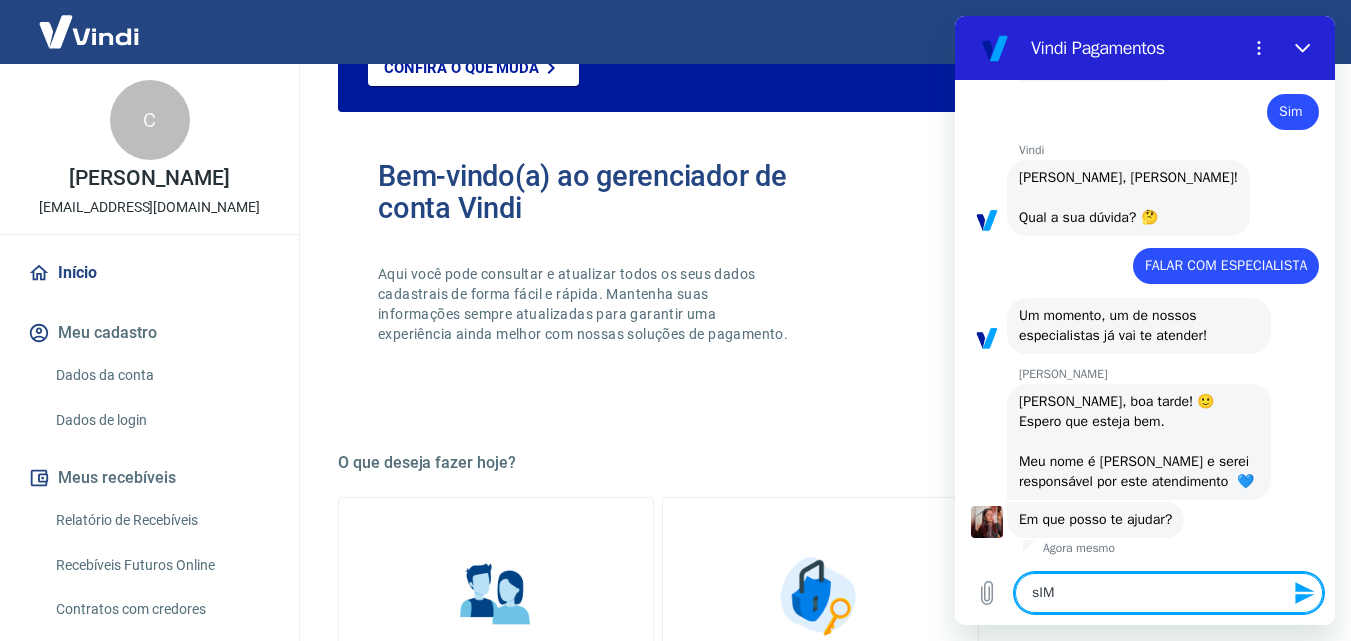 type 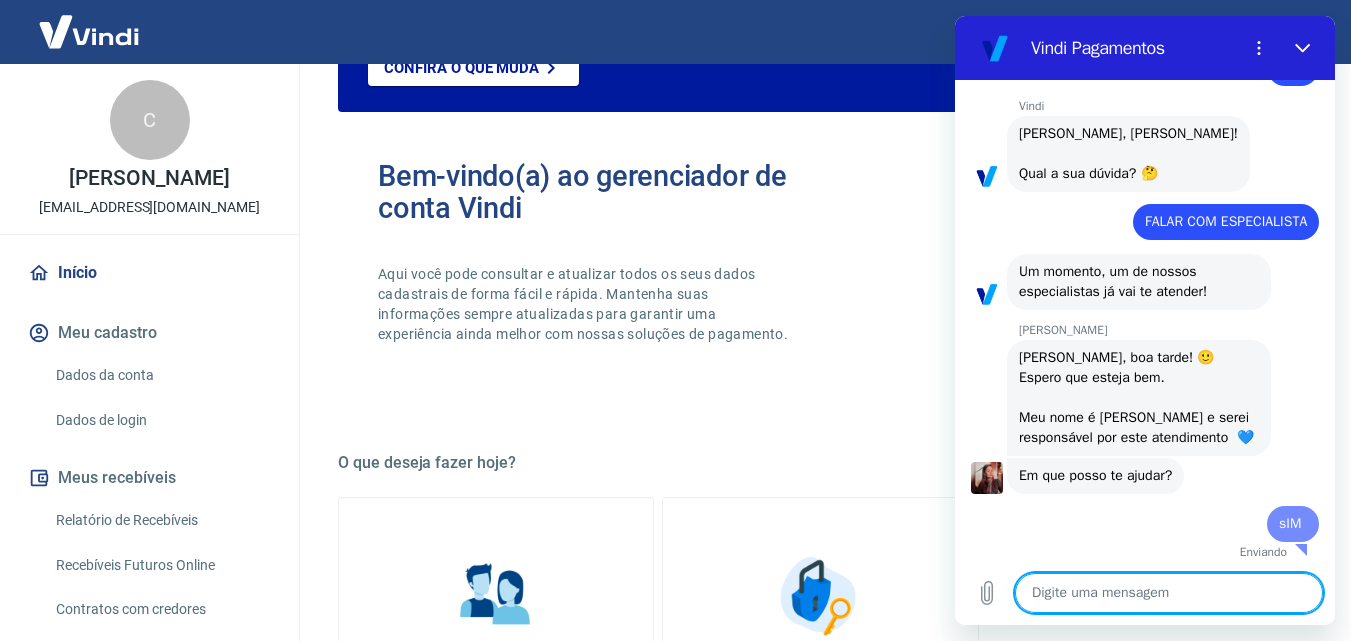 type on "x" 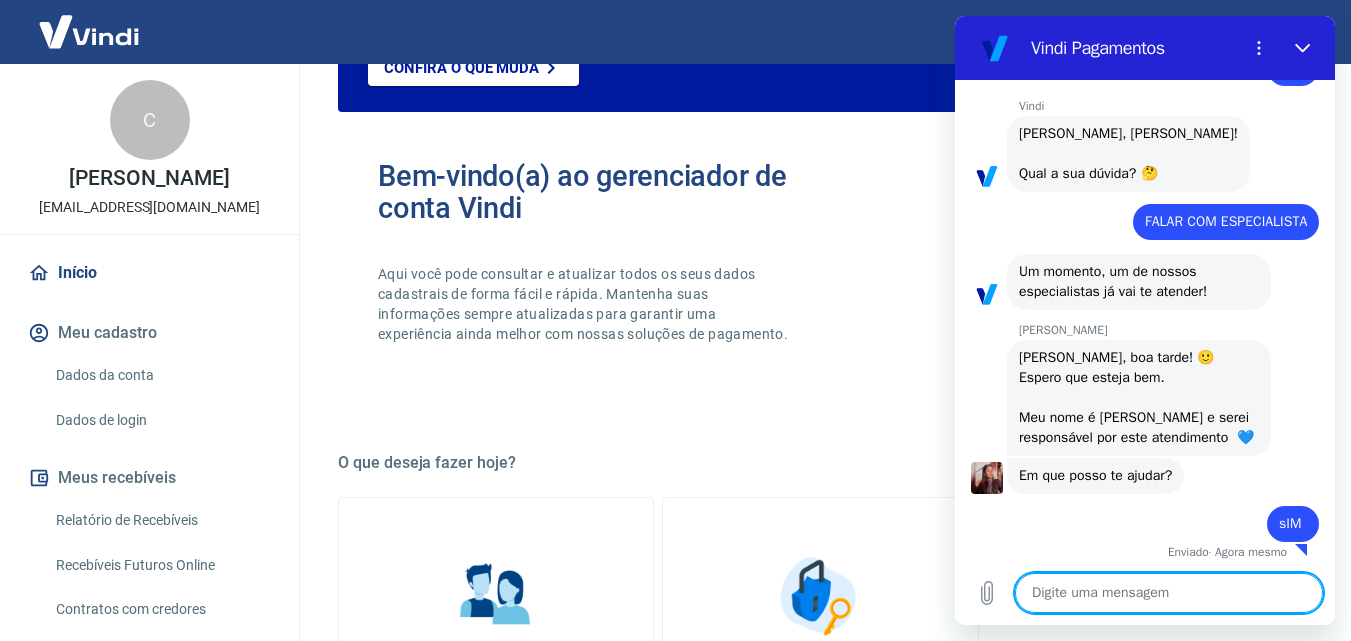 scroll, scrollTop: 794, scrollLeft: 0, axis: vertical 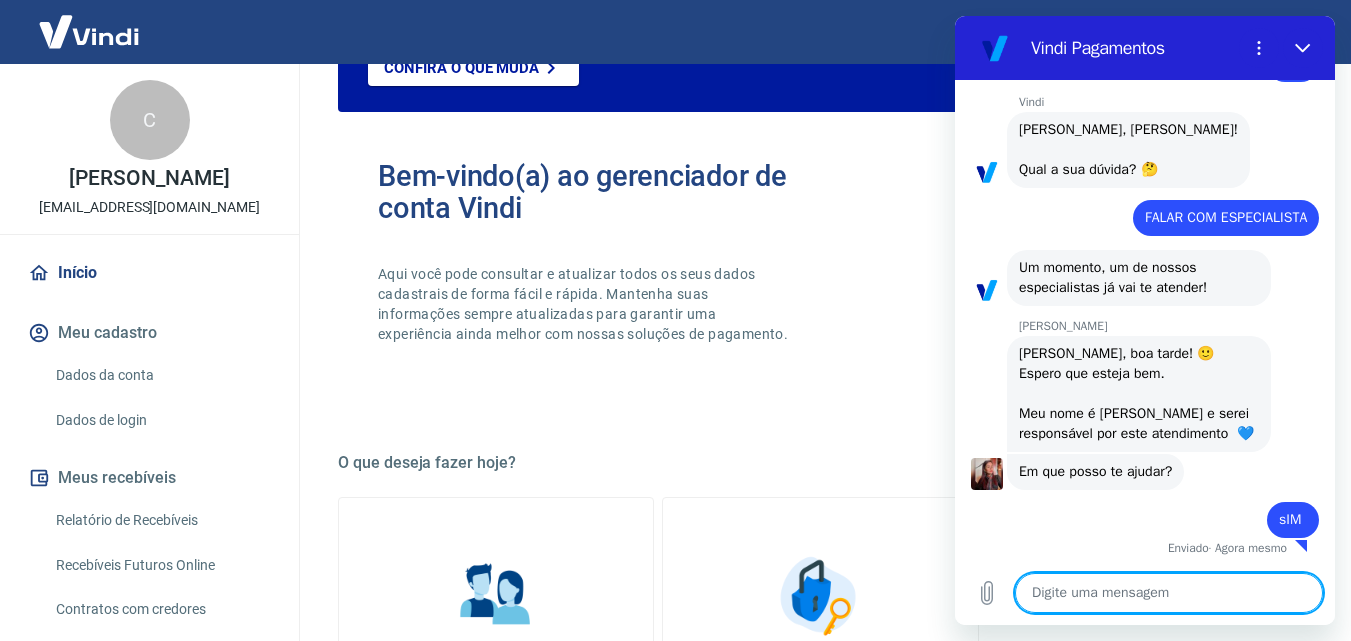 type on "e" 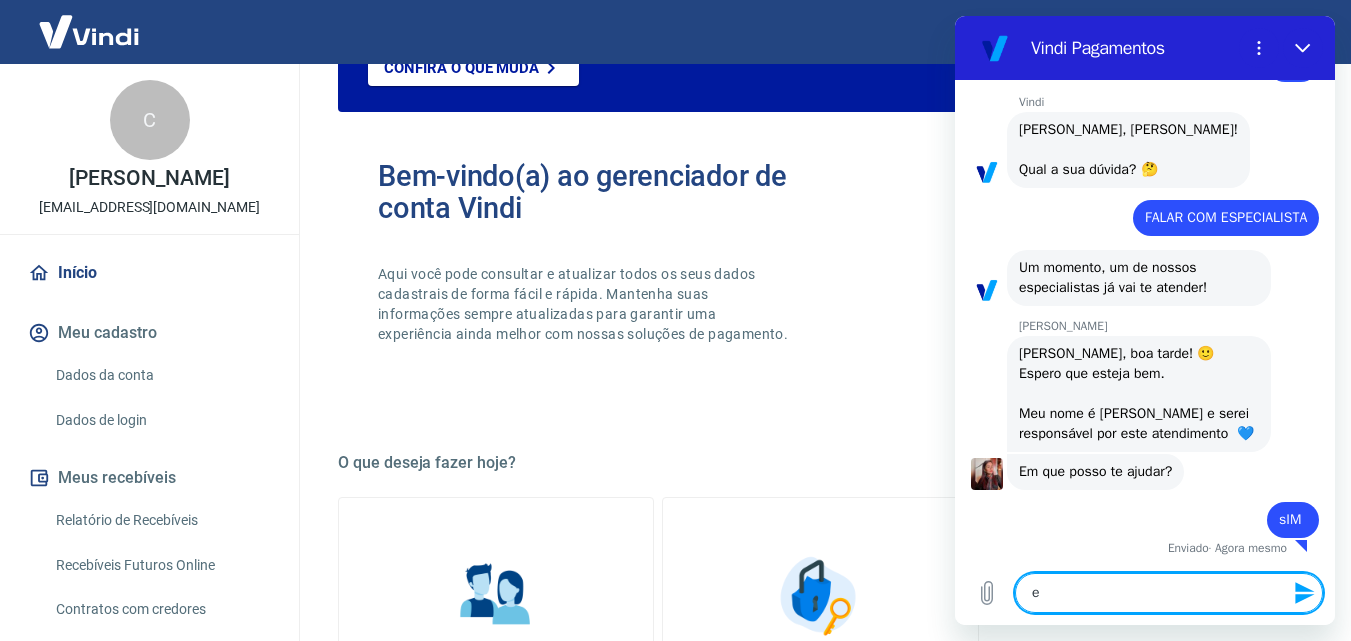 type on "eS" 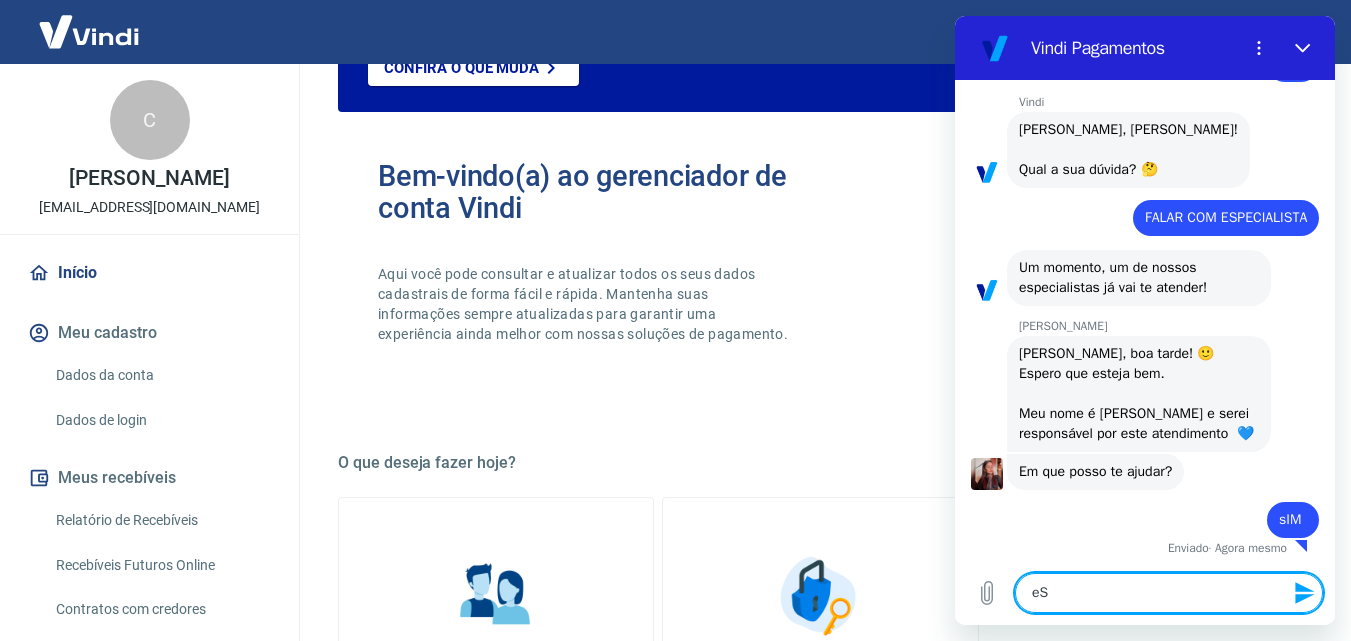 type on "eST" 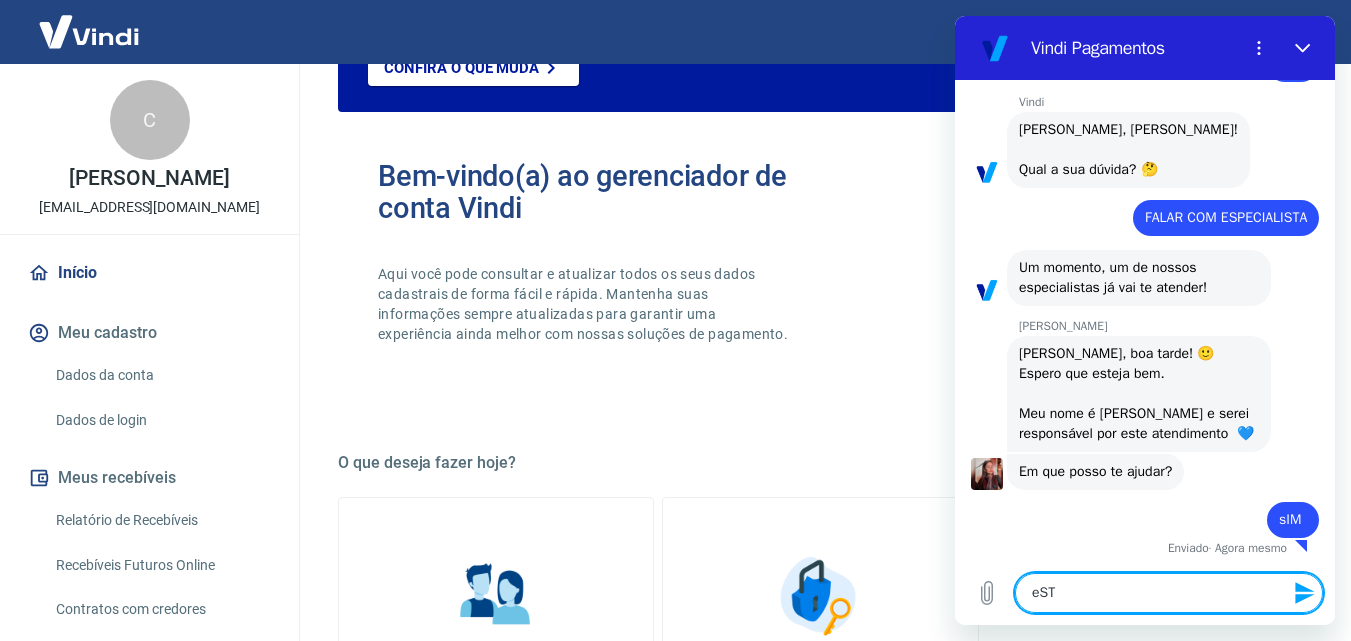type on "eSTO" 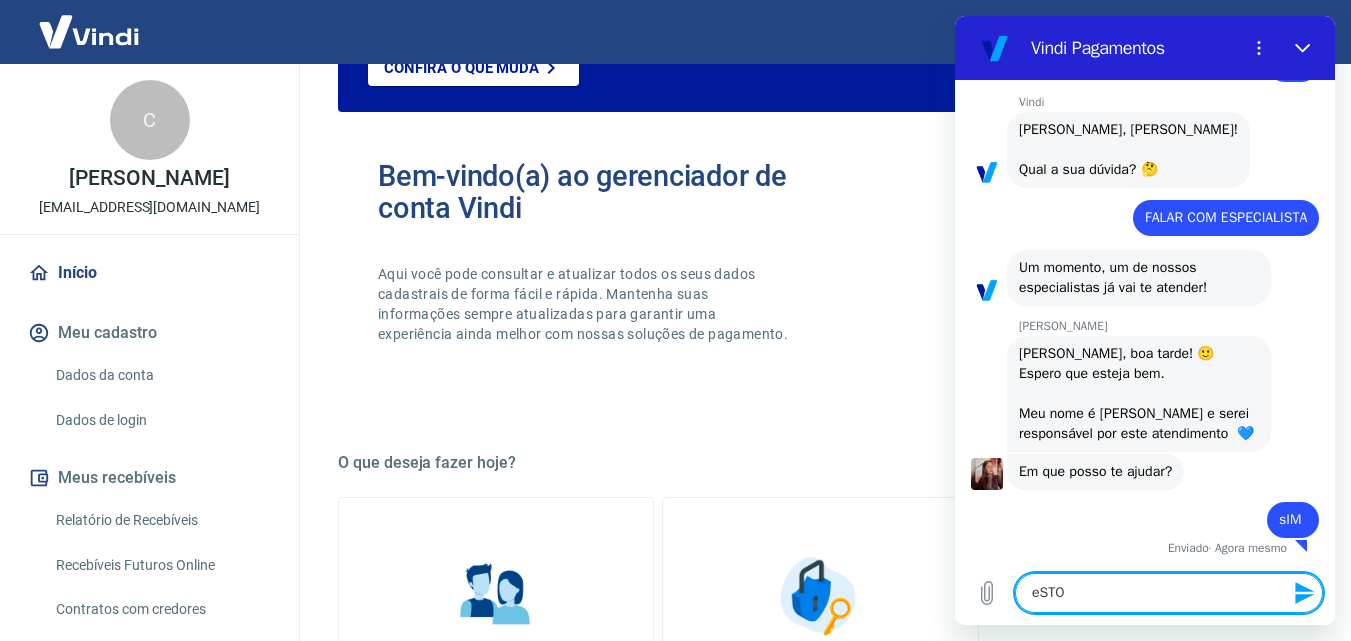 type on "eSTOU" 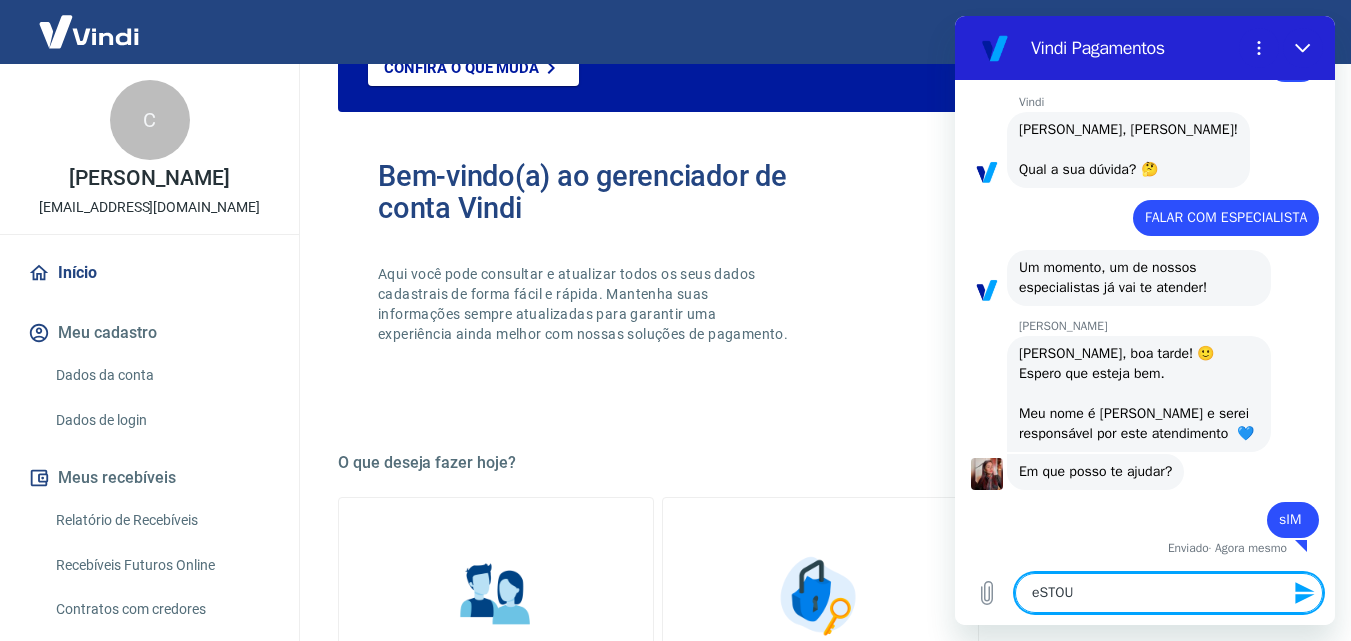 type on "eSTO" 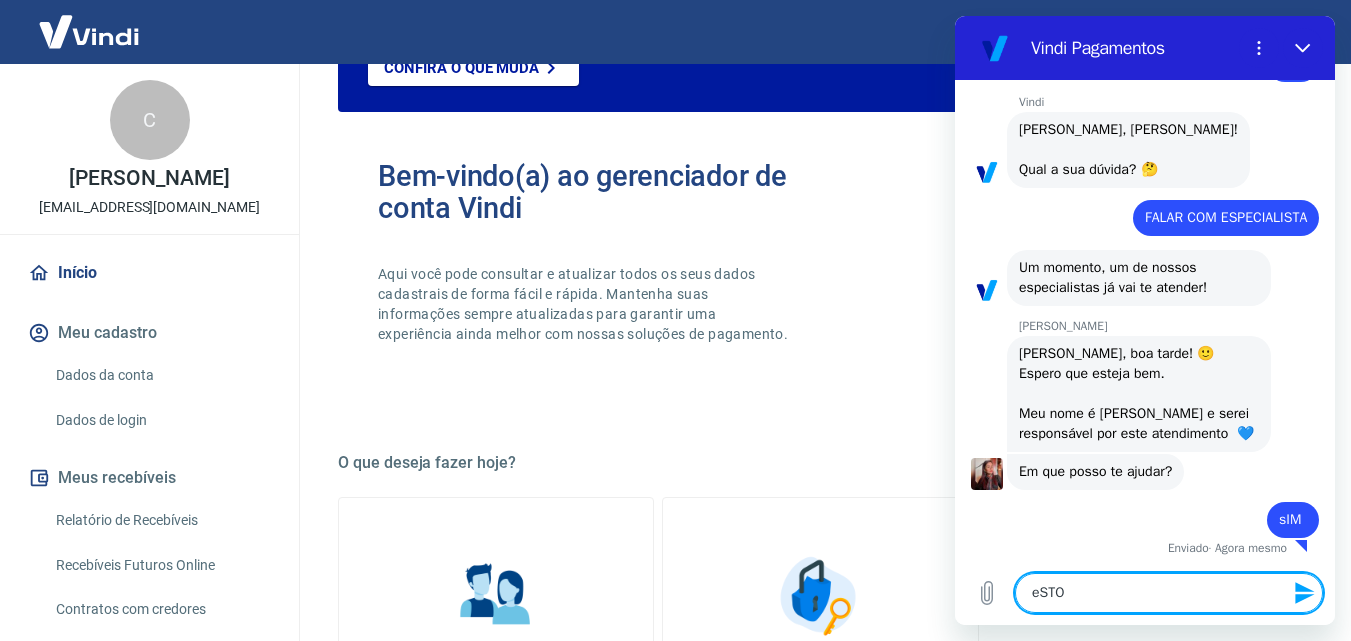 type on "eST" 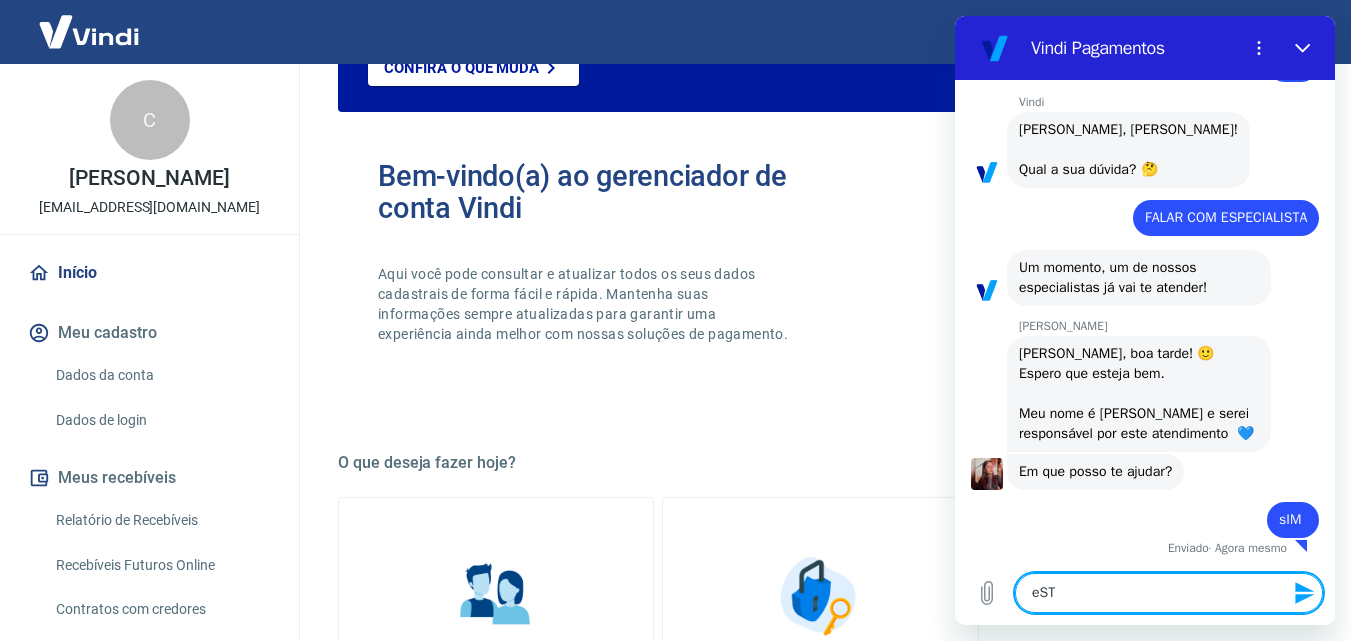 type on "x" 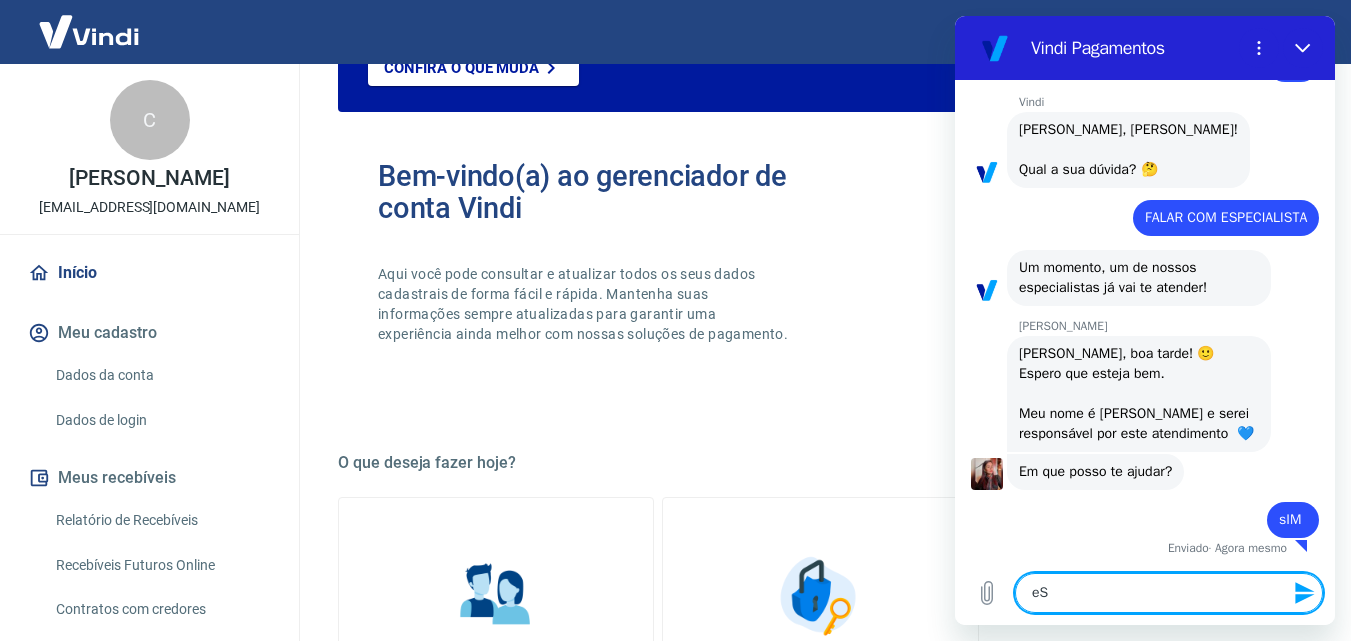 type on "e" 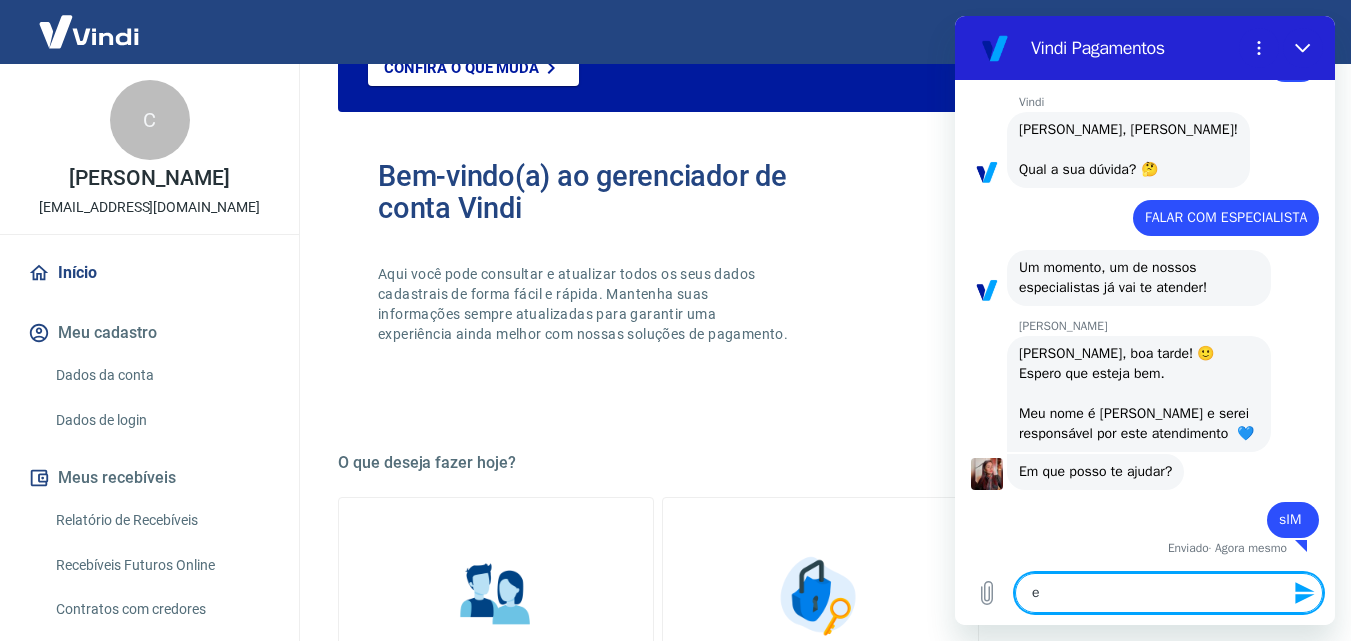 type 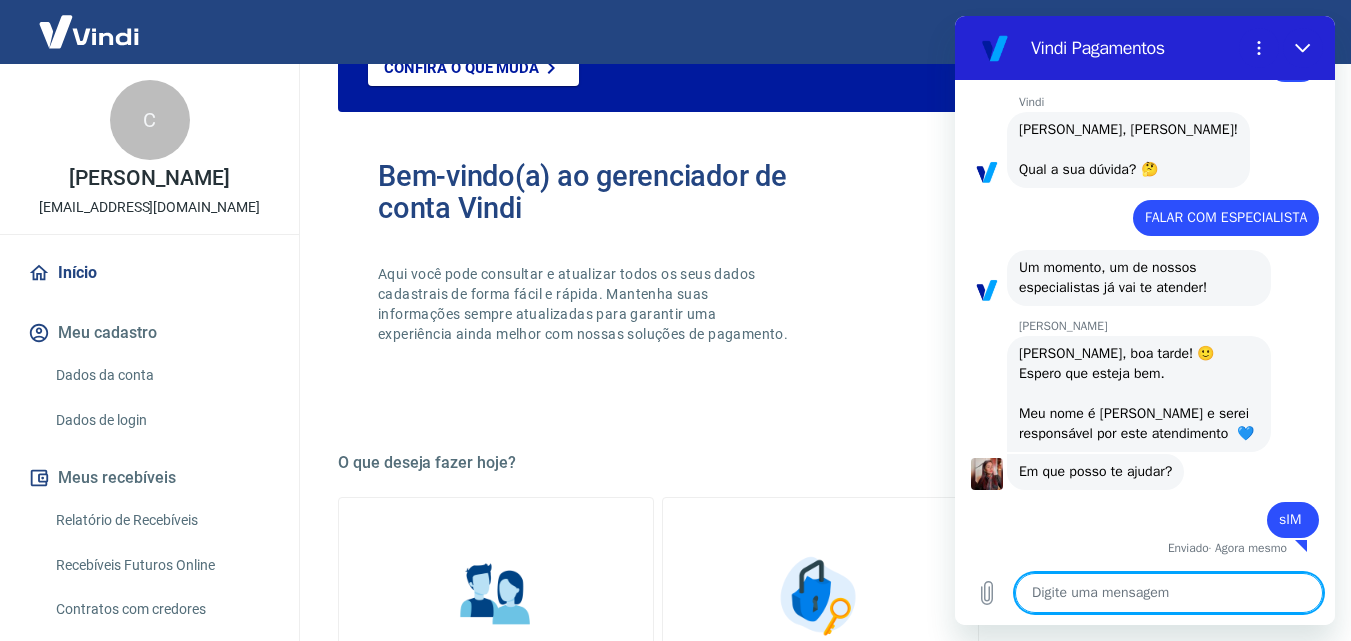 type on "E" 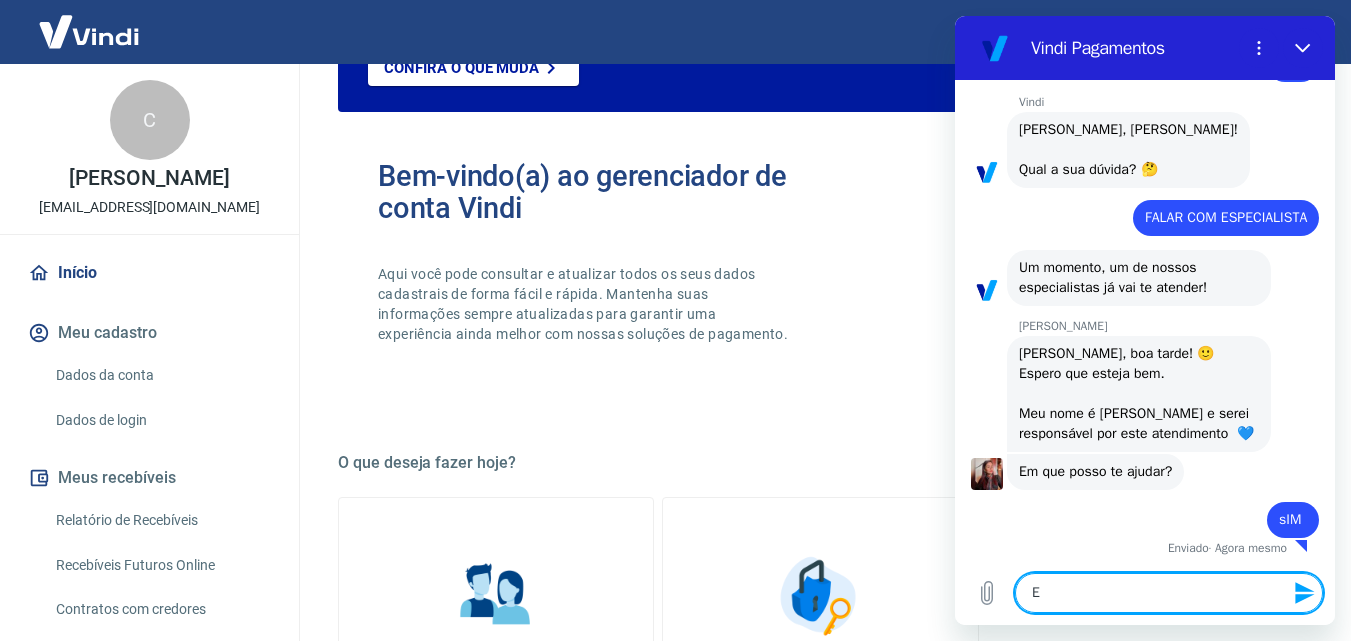 type on "Es" 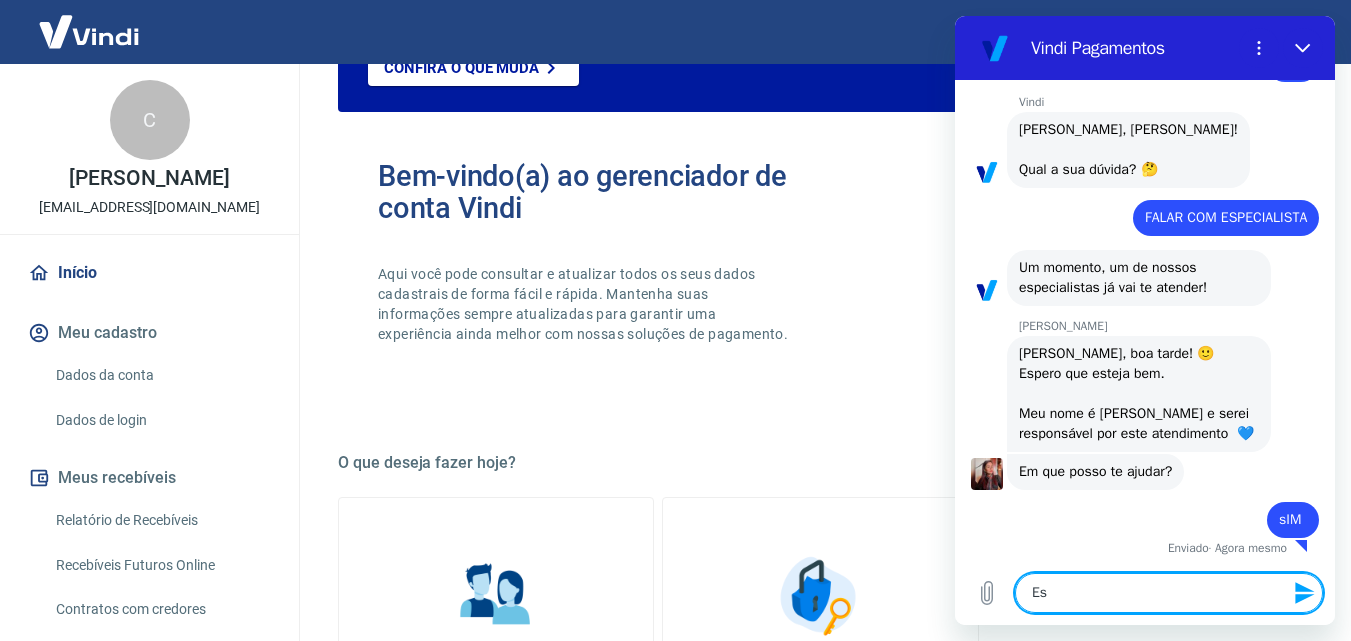type on "x" 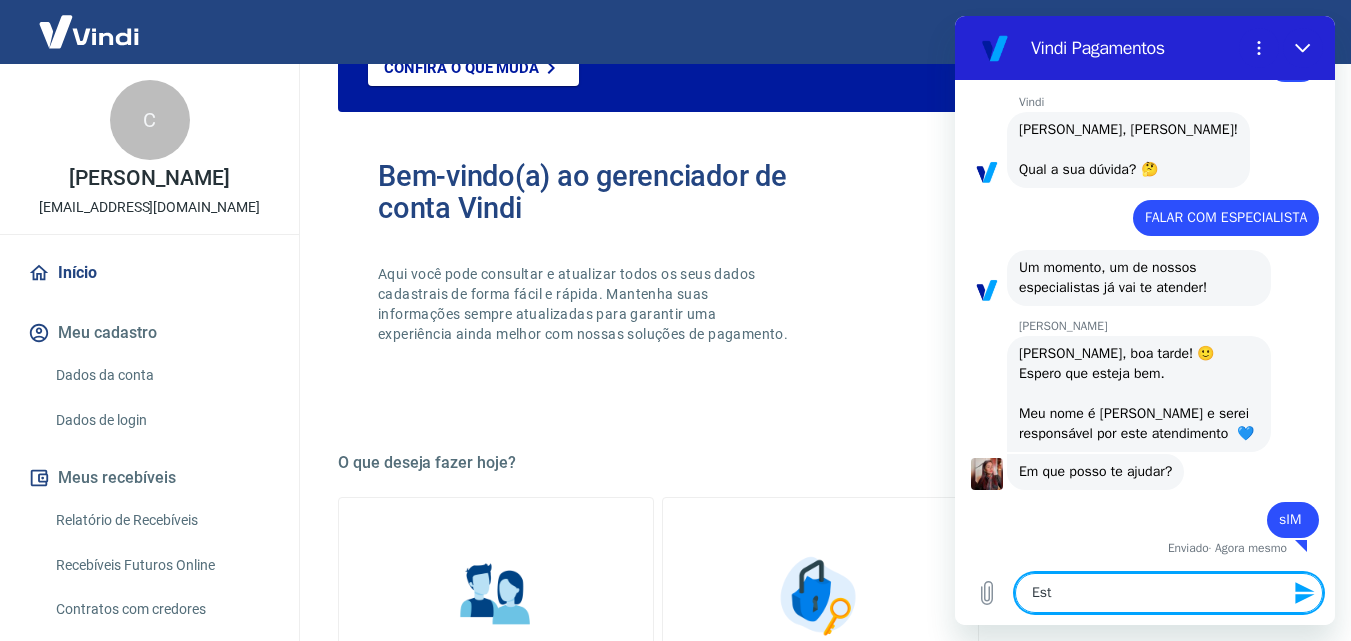 type on "Esto" 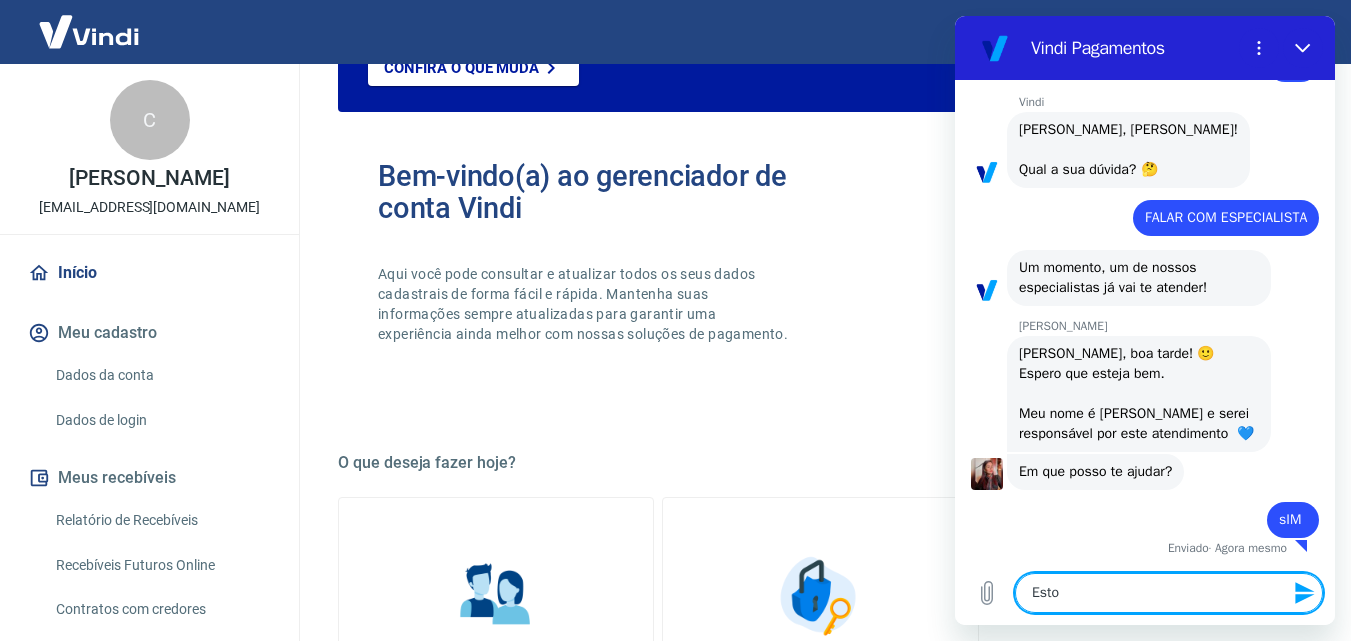 type on "Estou" 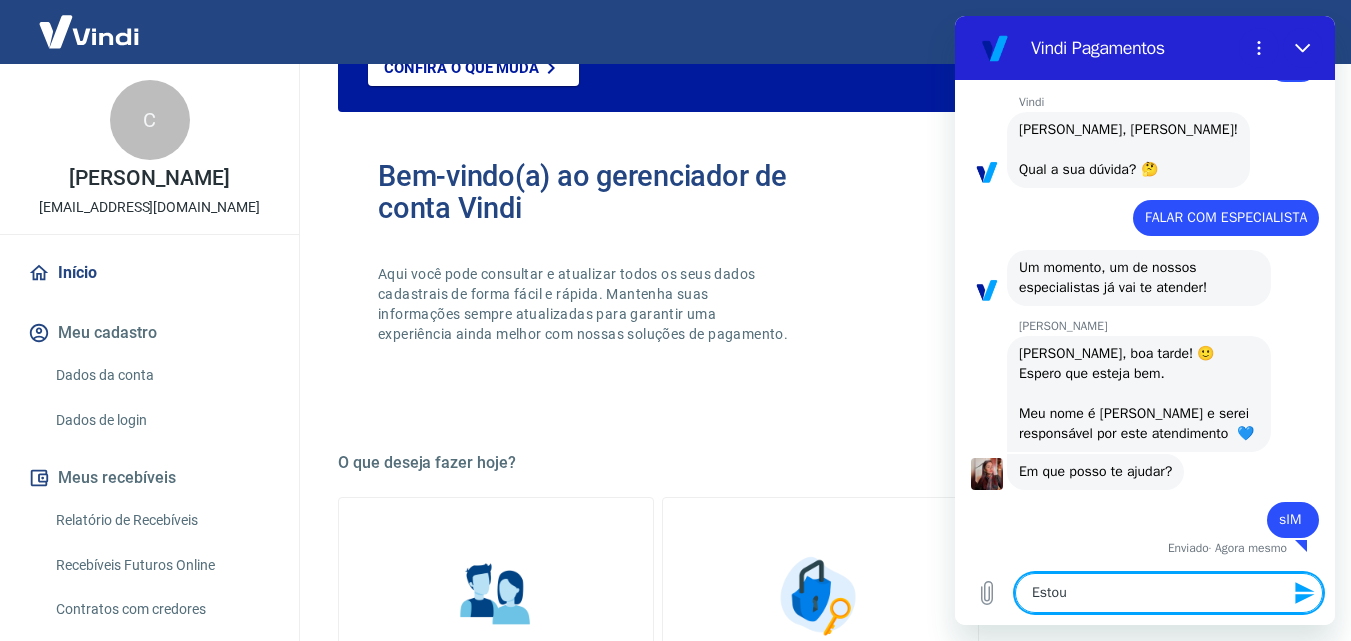 type on "Estou" 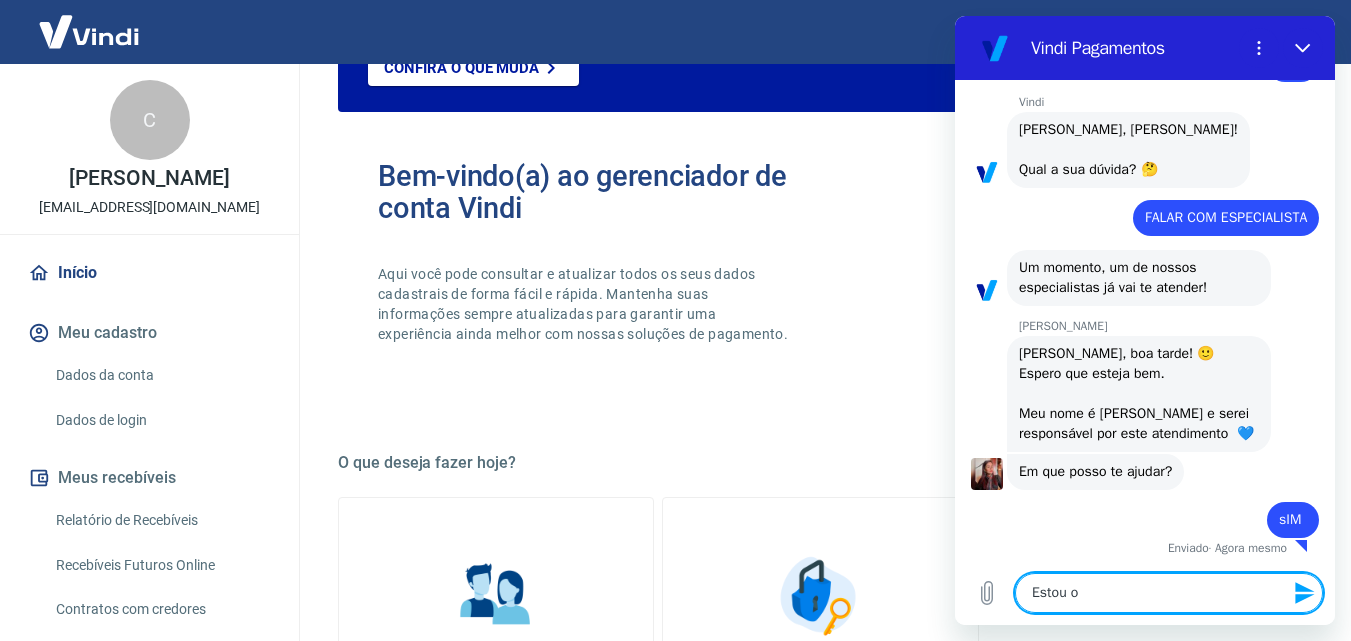 type on "Estou ol" 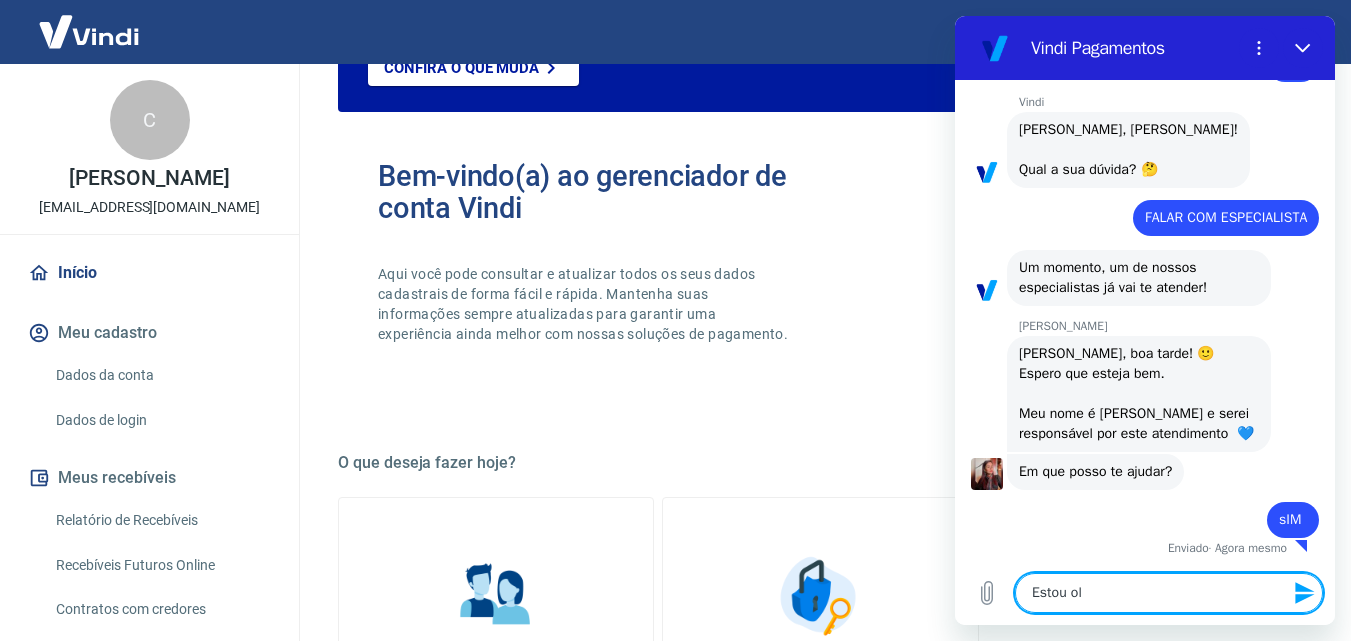 type on "Estou olh" 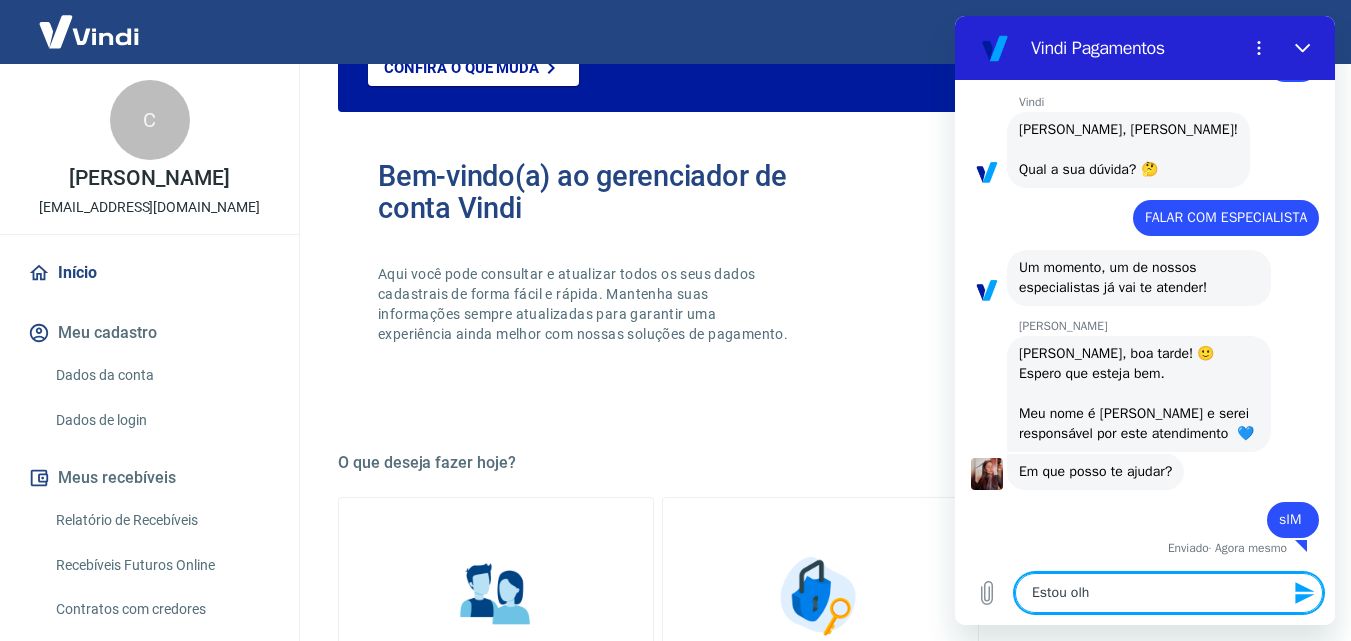 type on "Estou olha" 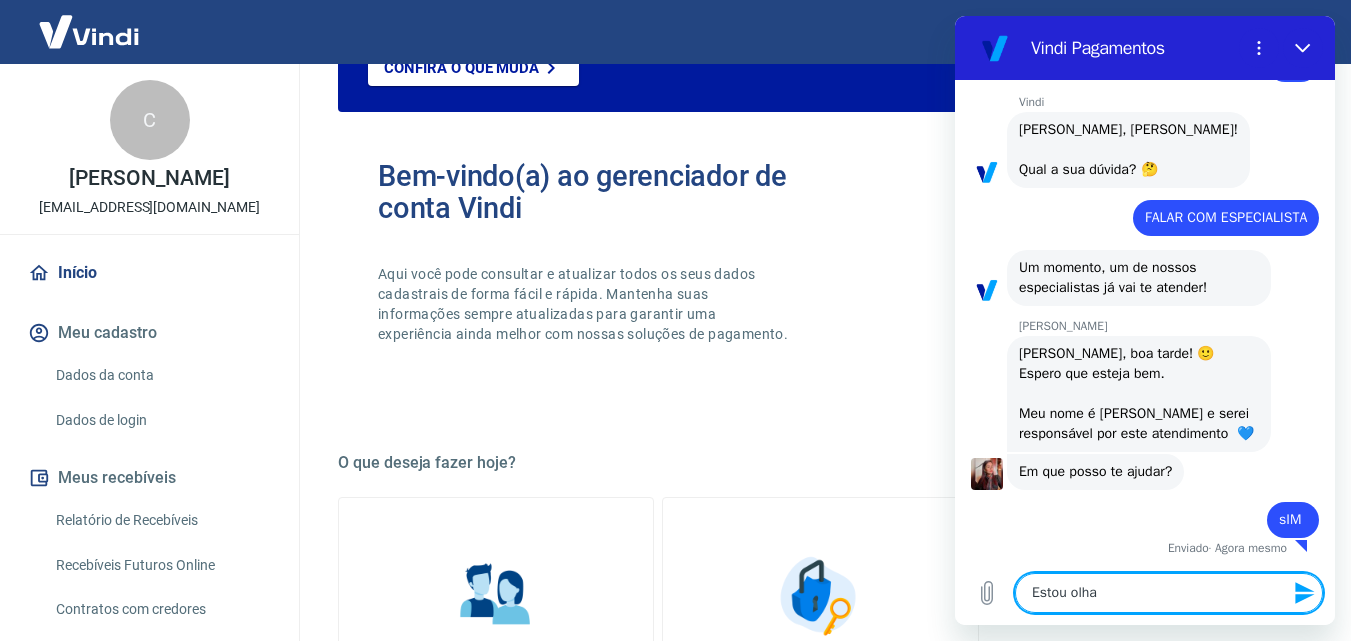 type on "Estou olhan" 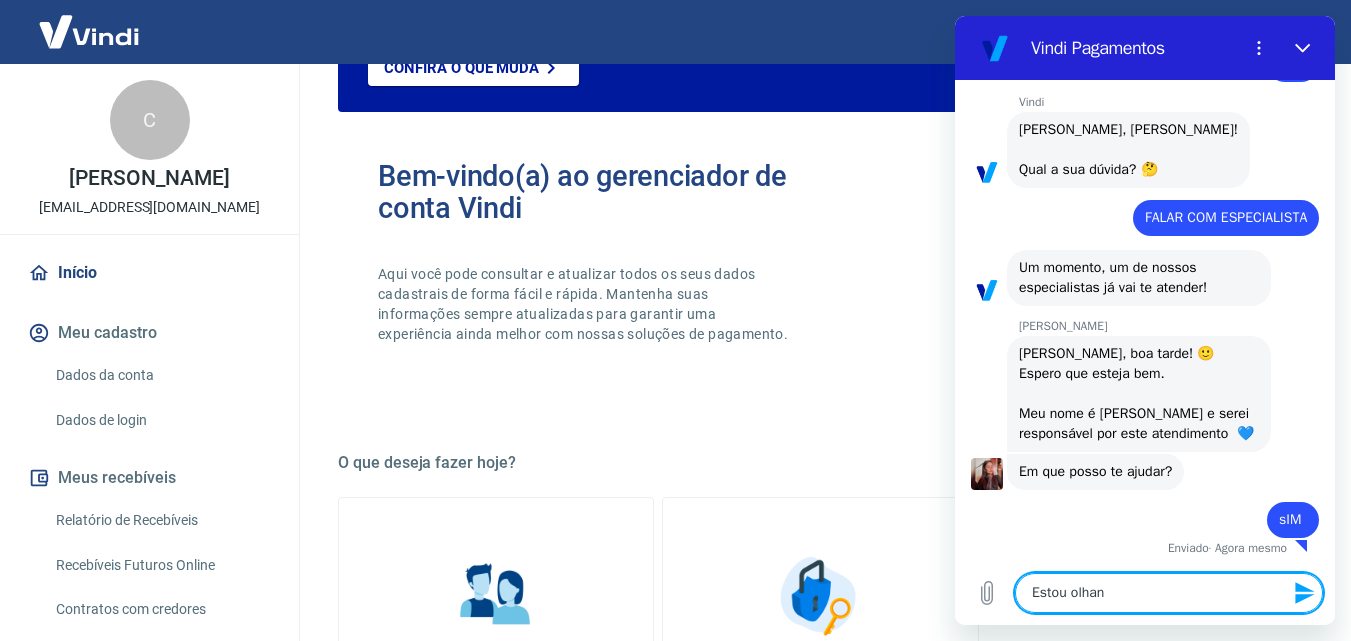 type on "Estou olhand" 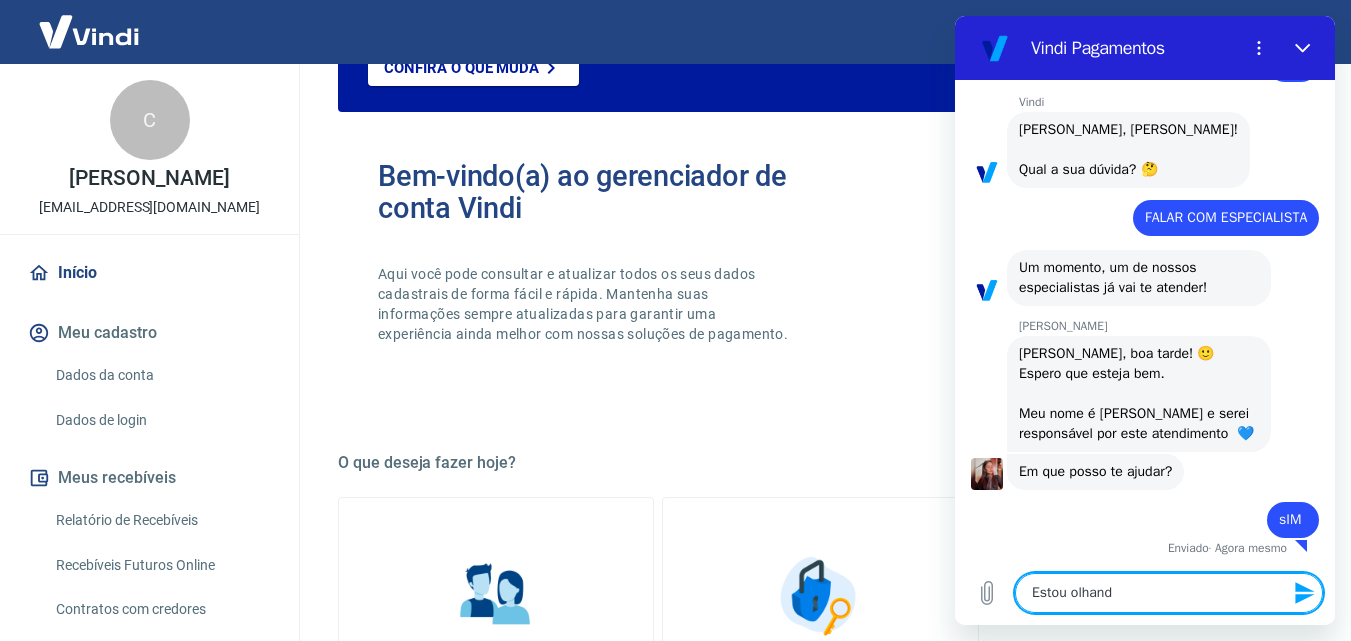 type on "Estou olhand" 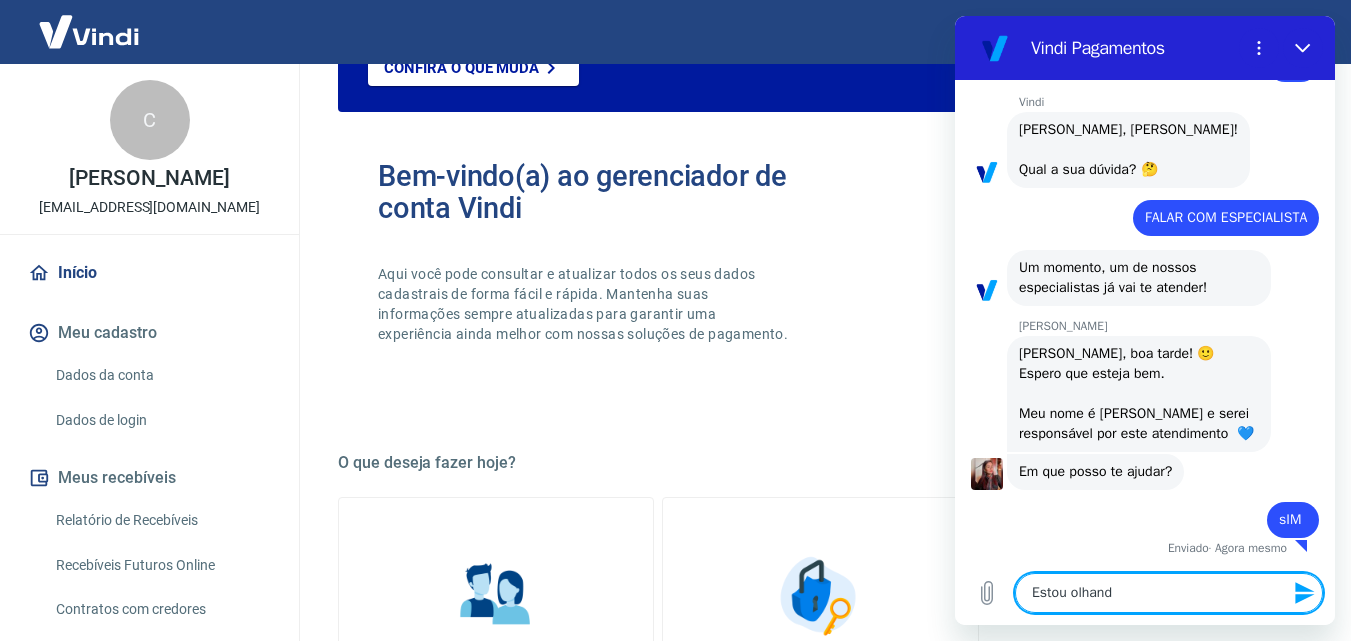 type on "Estou olhand" 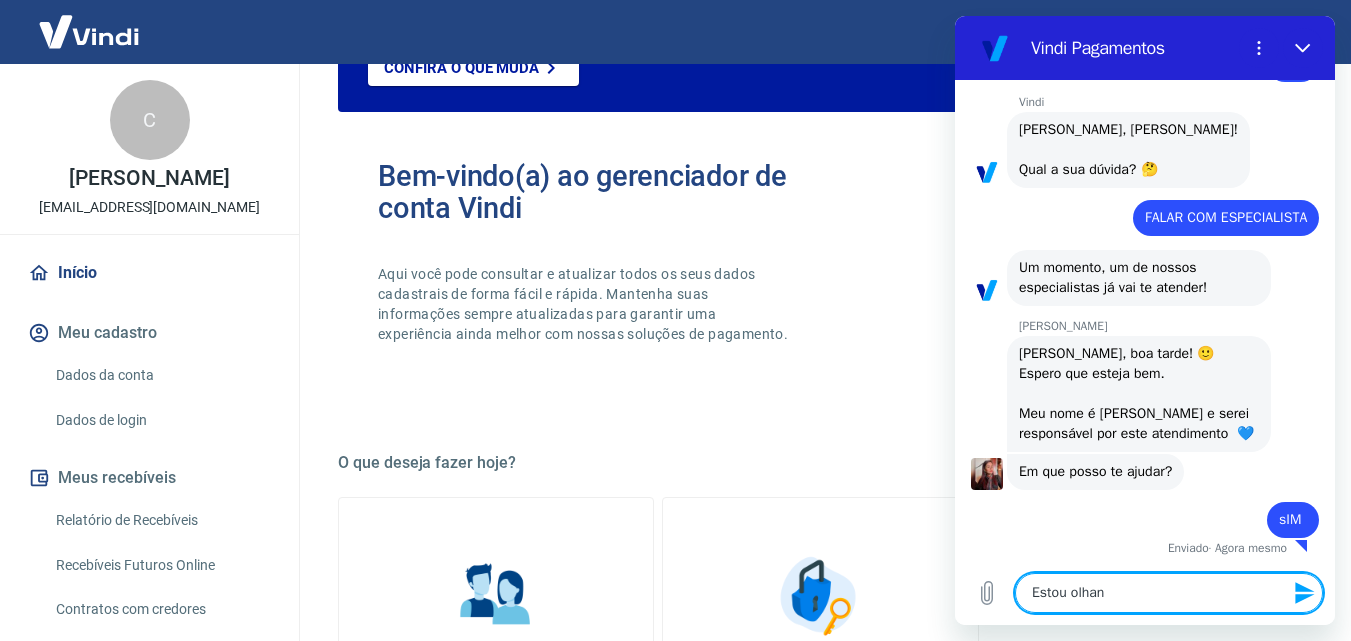 type on "Estou olhand" 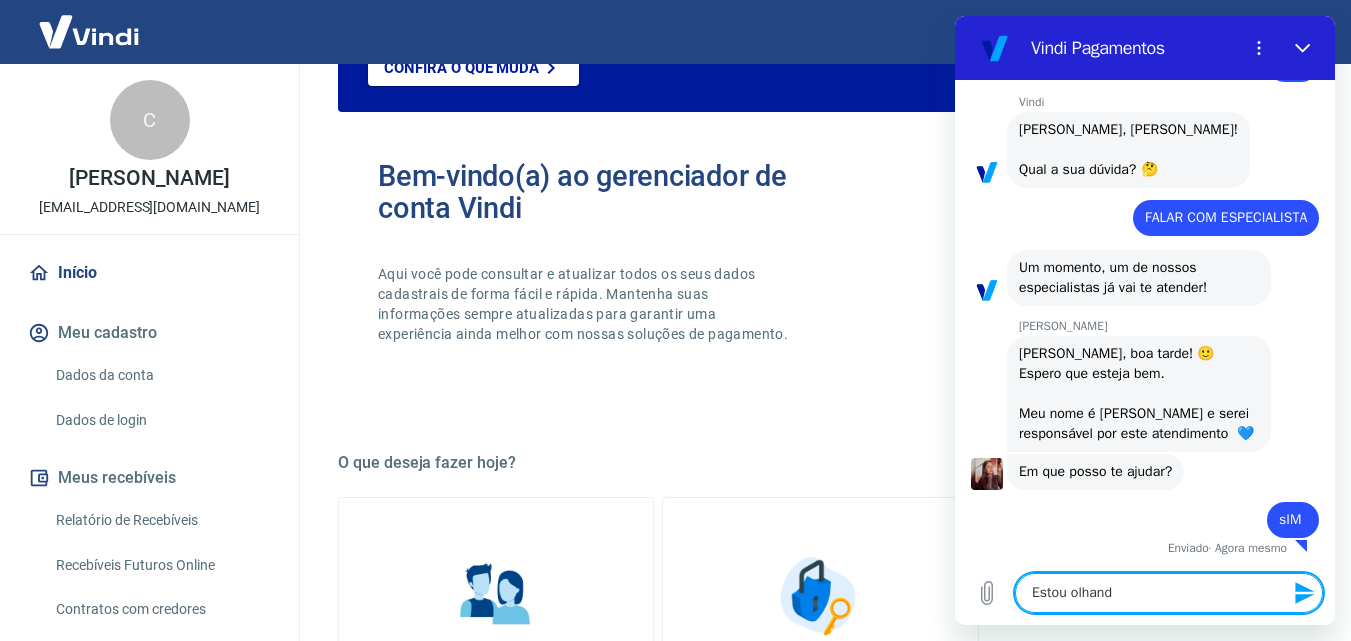 type on "Estou olhando" 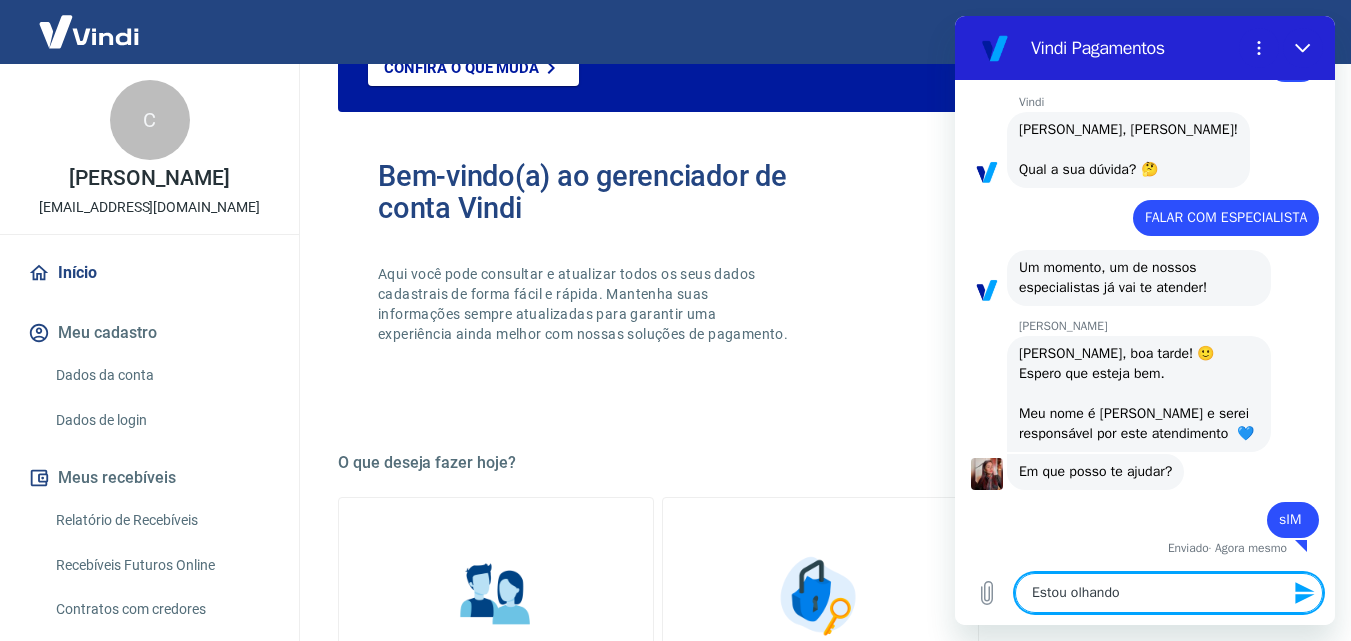 type on "x" 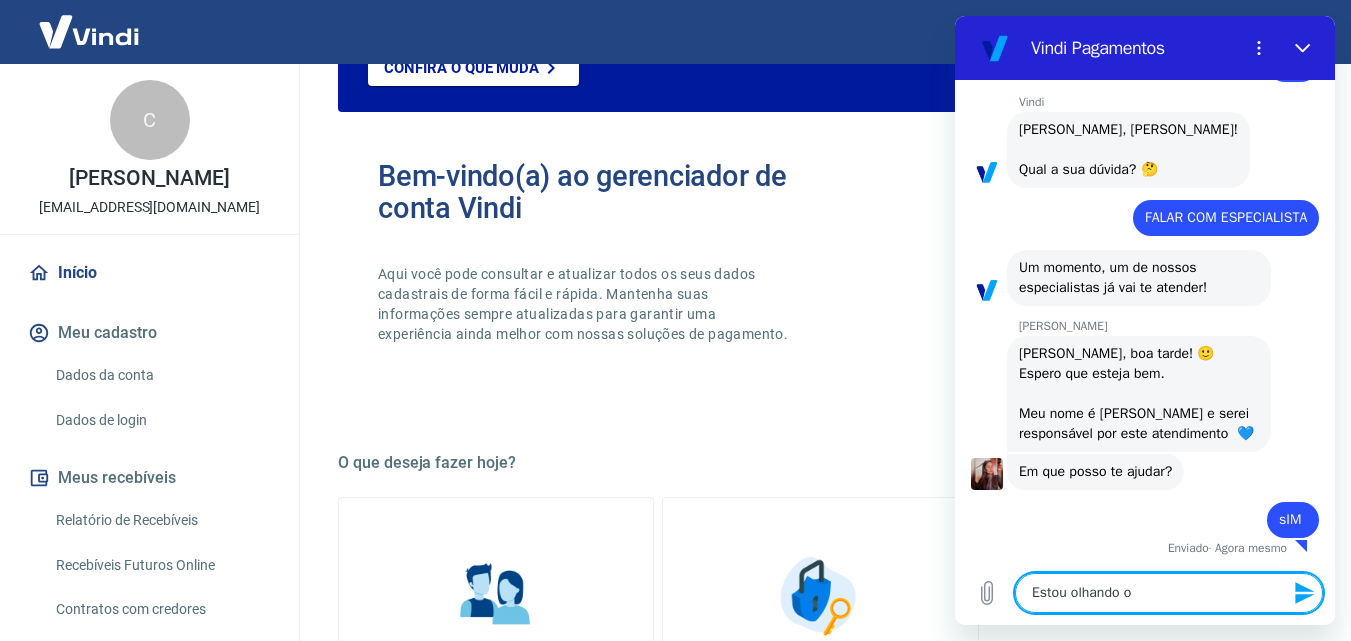 type on "x" 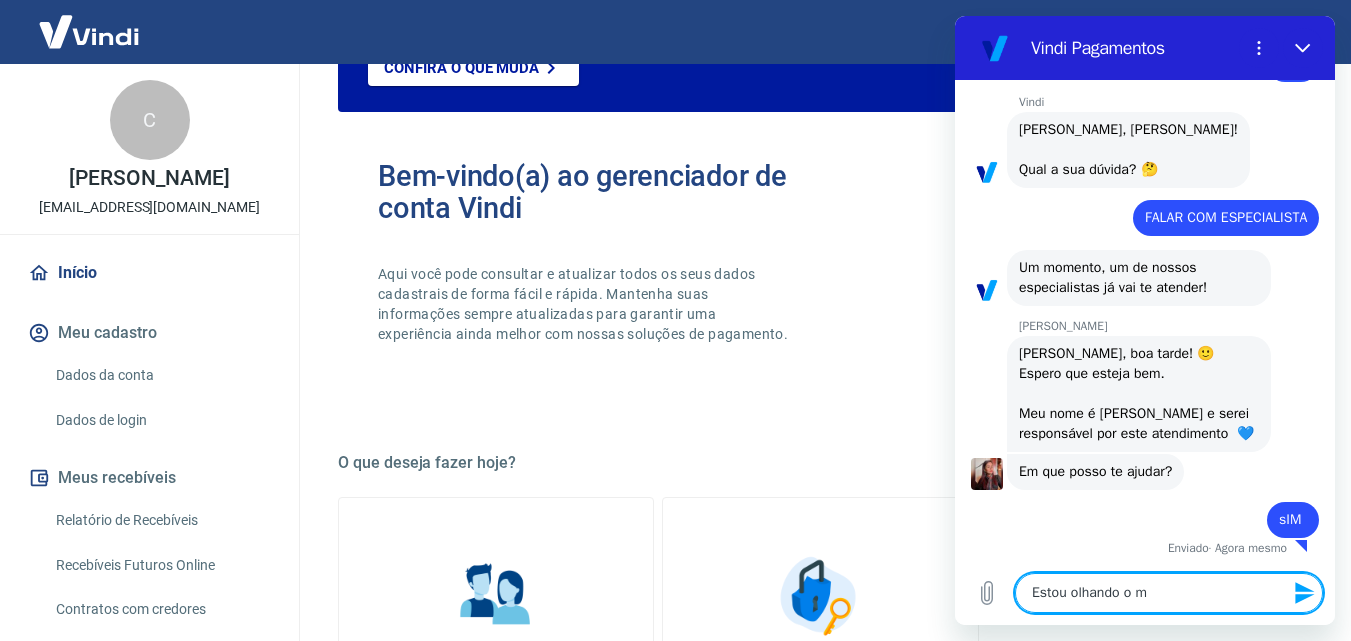 type on "x" 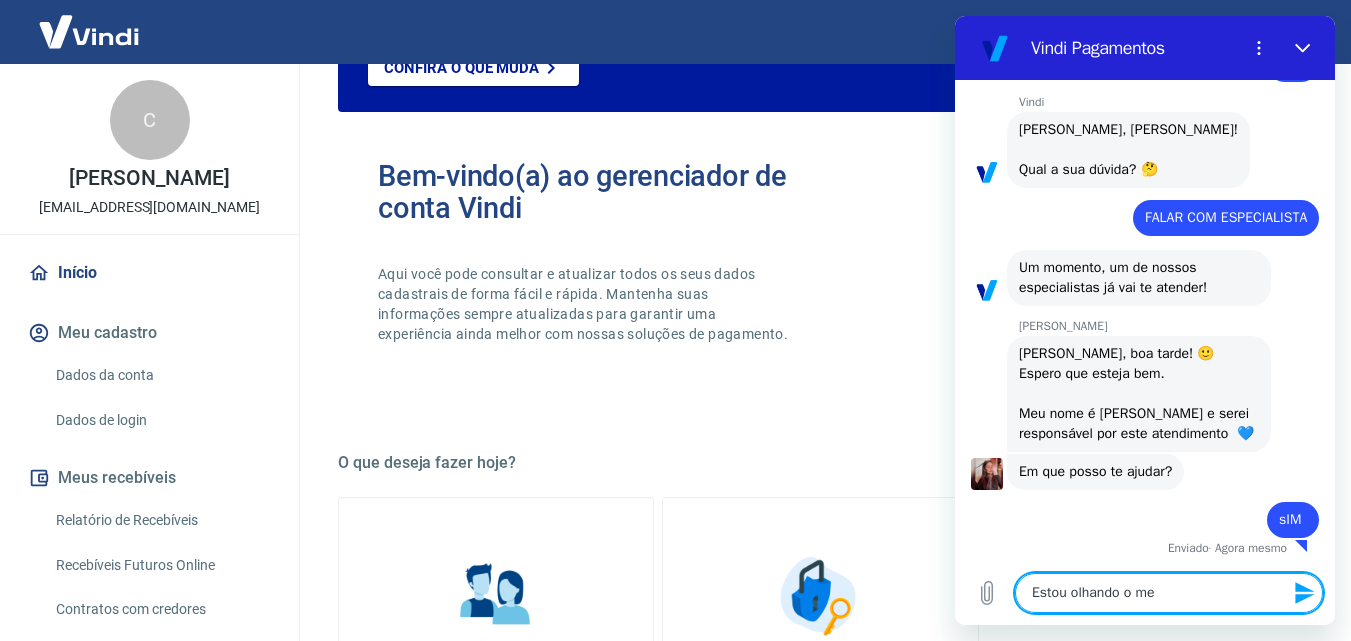 type on "Estou olhando o meu" 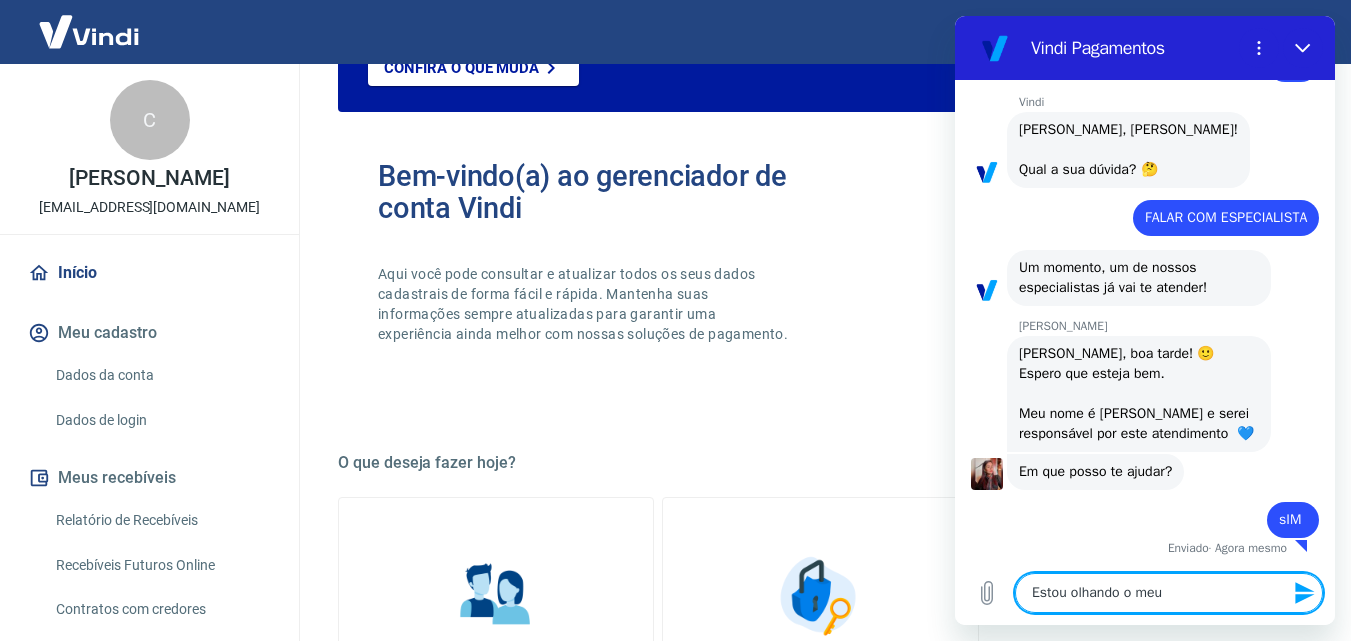 type on "Estou olhando o meu" 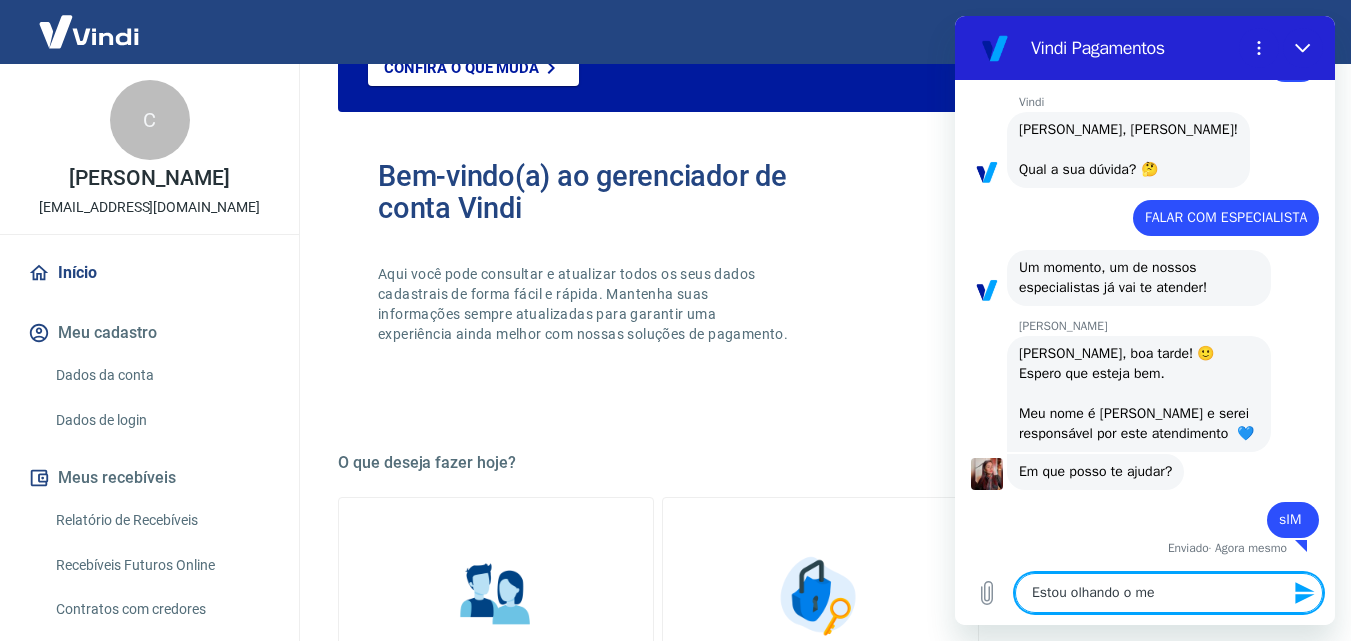 type on "Estou olhando o m" 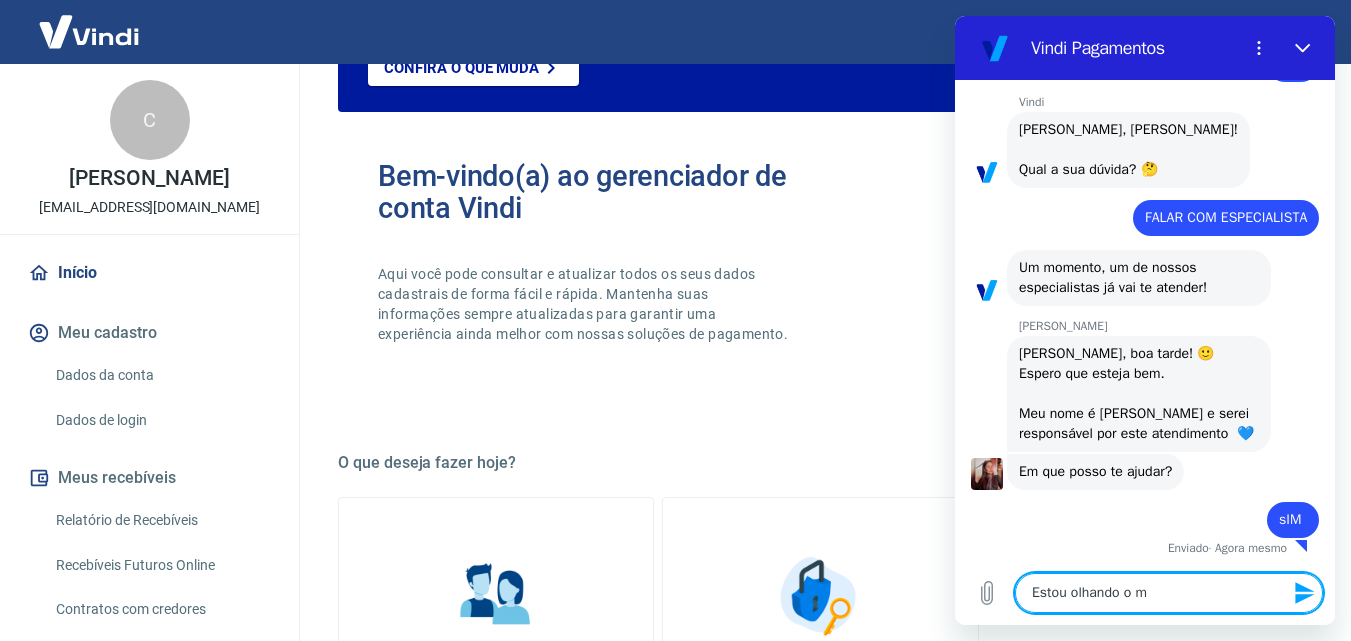 type on "Estou olhando o" 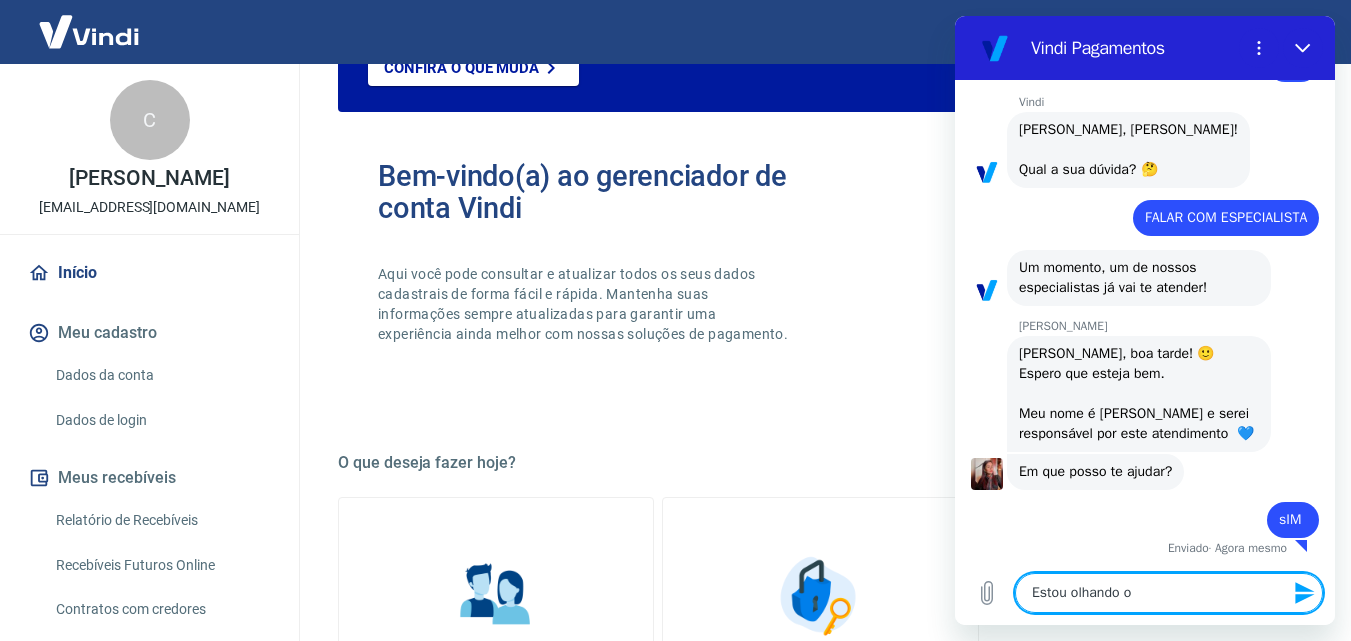 type on "Estou olhando o" 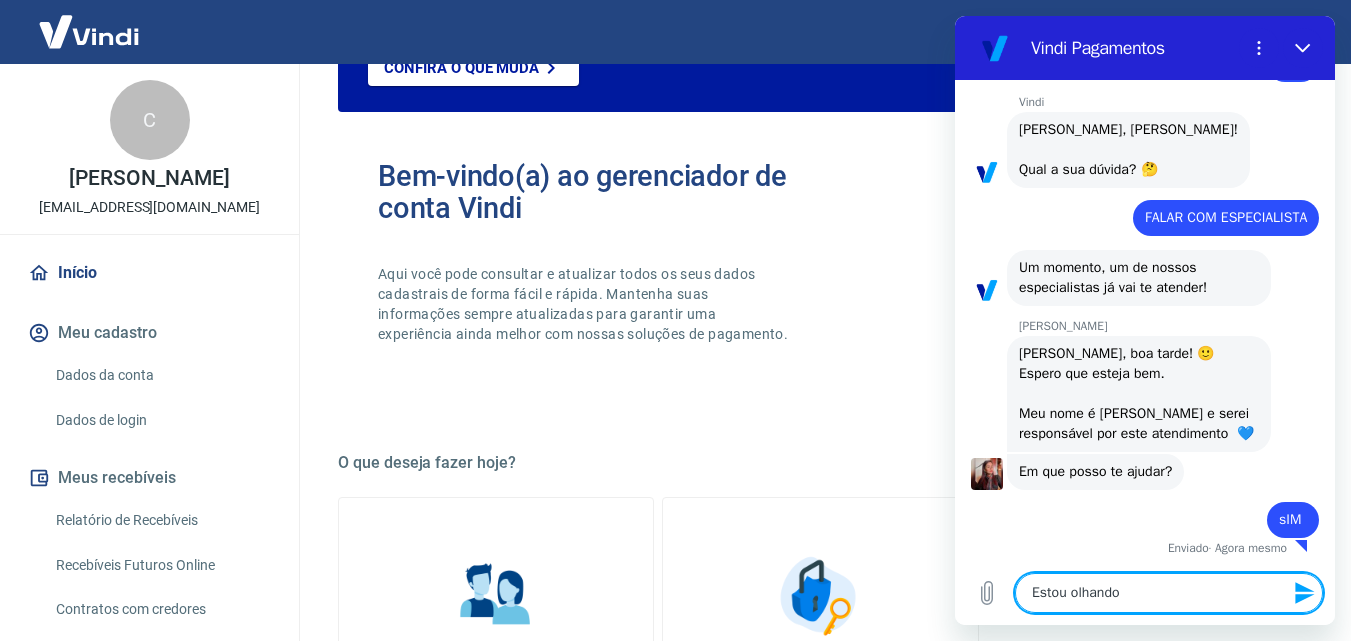 type on "Estou olhando a" 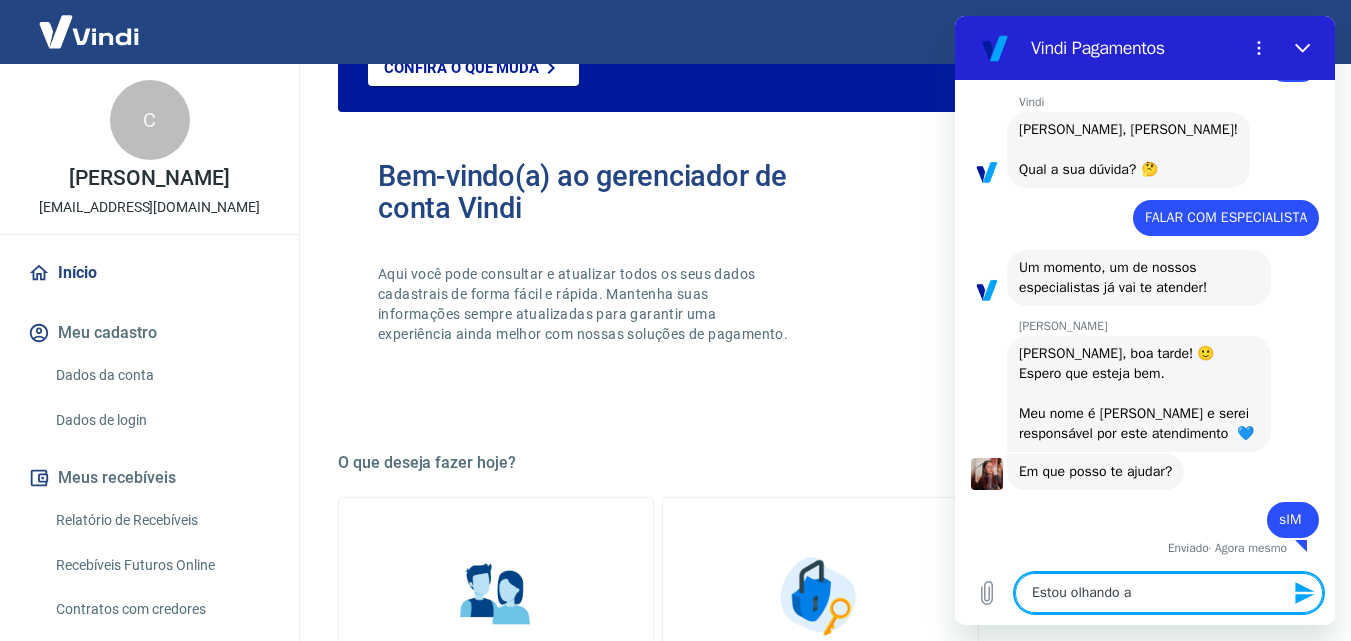type on "Estou olhando a" 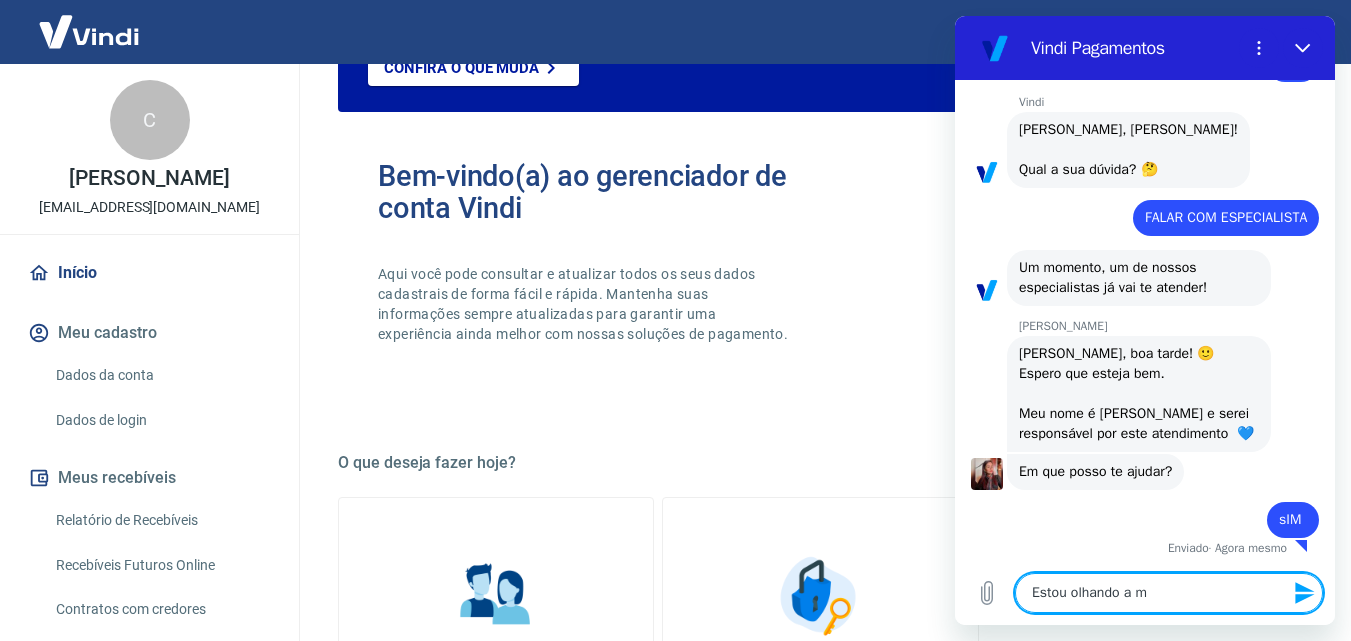 type on "Estou olhando a mi" 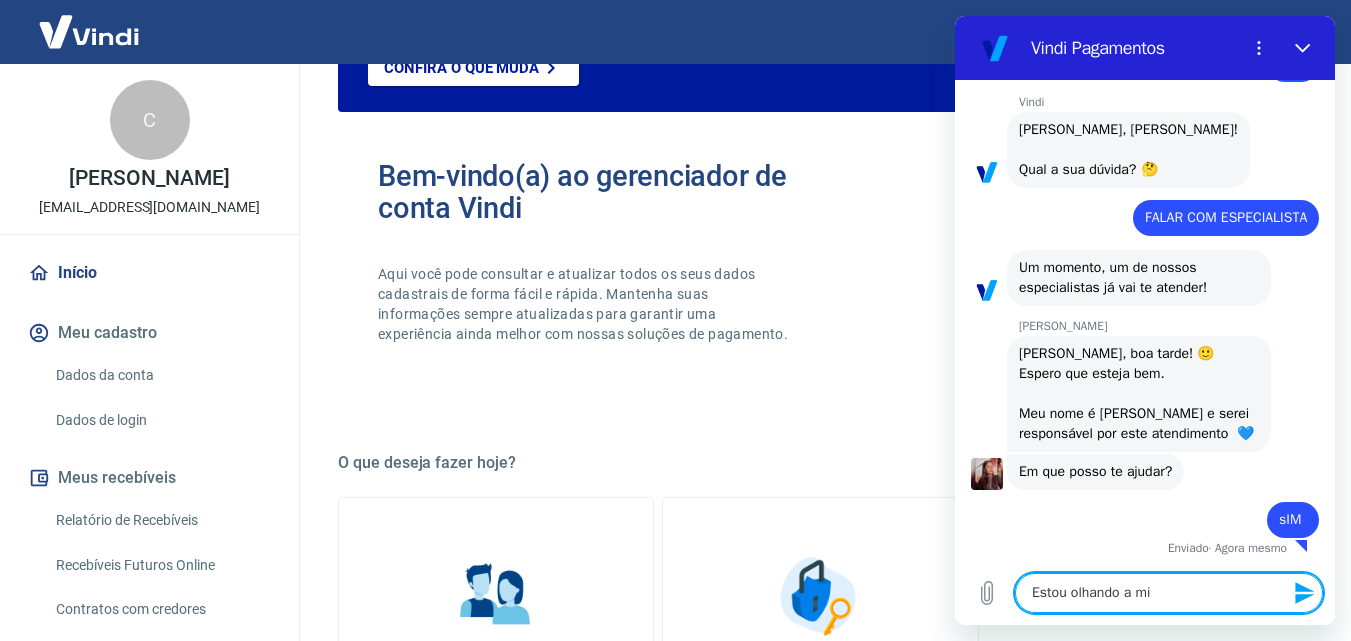 type on "Estou olhando a min" 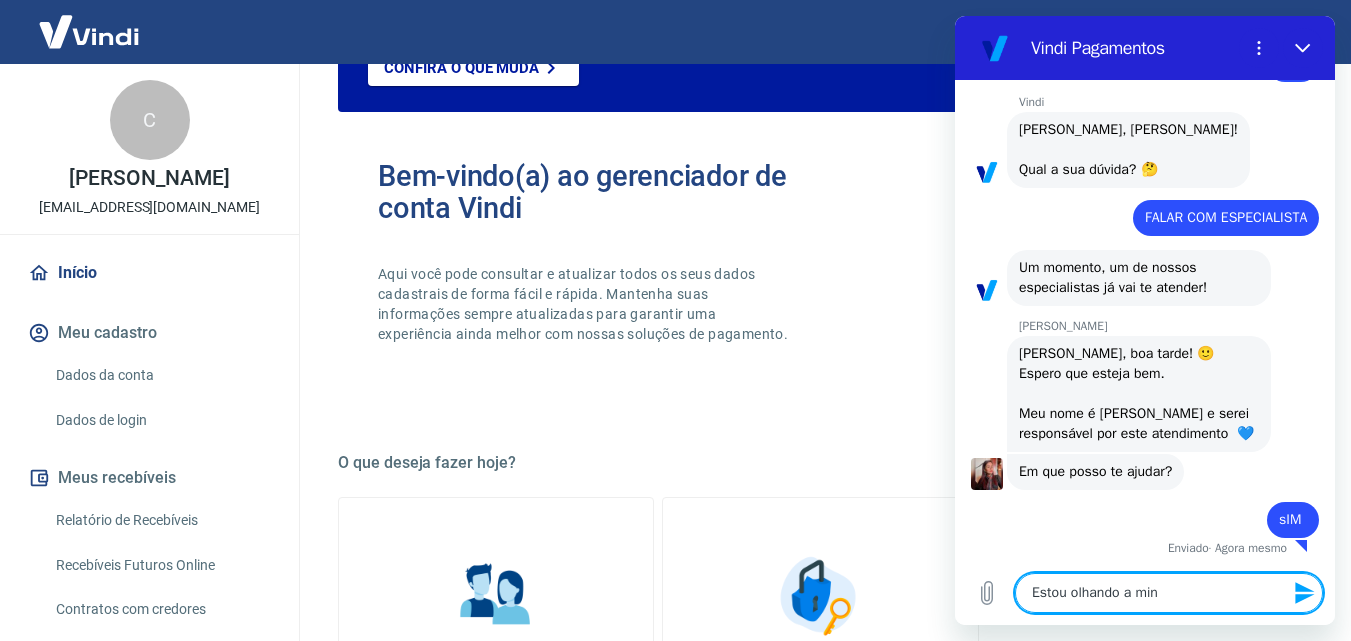 type on "x" 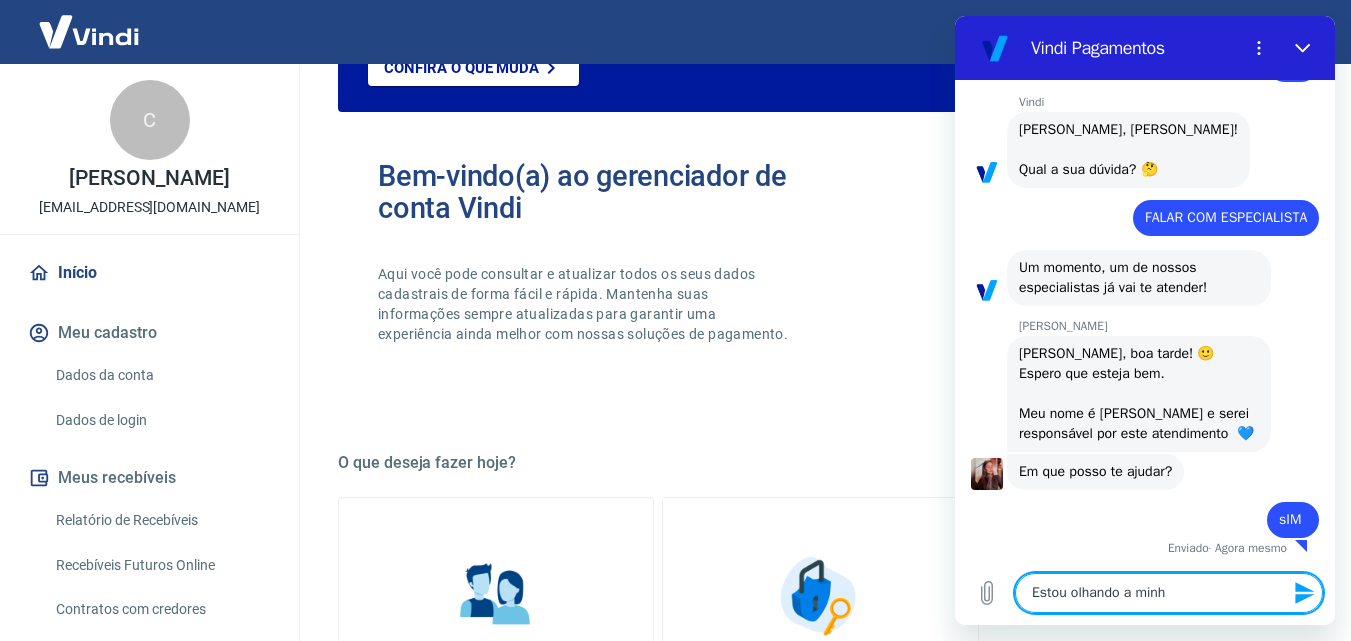 type on "Estou olhando a minha" 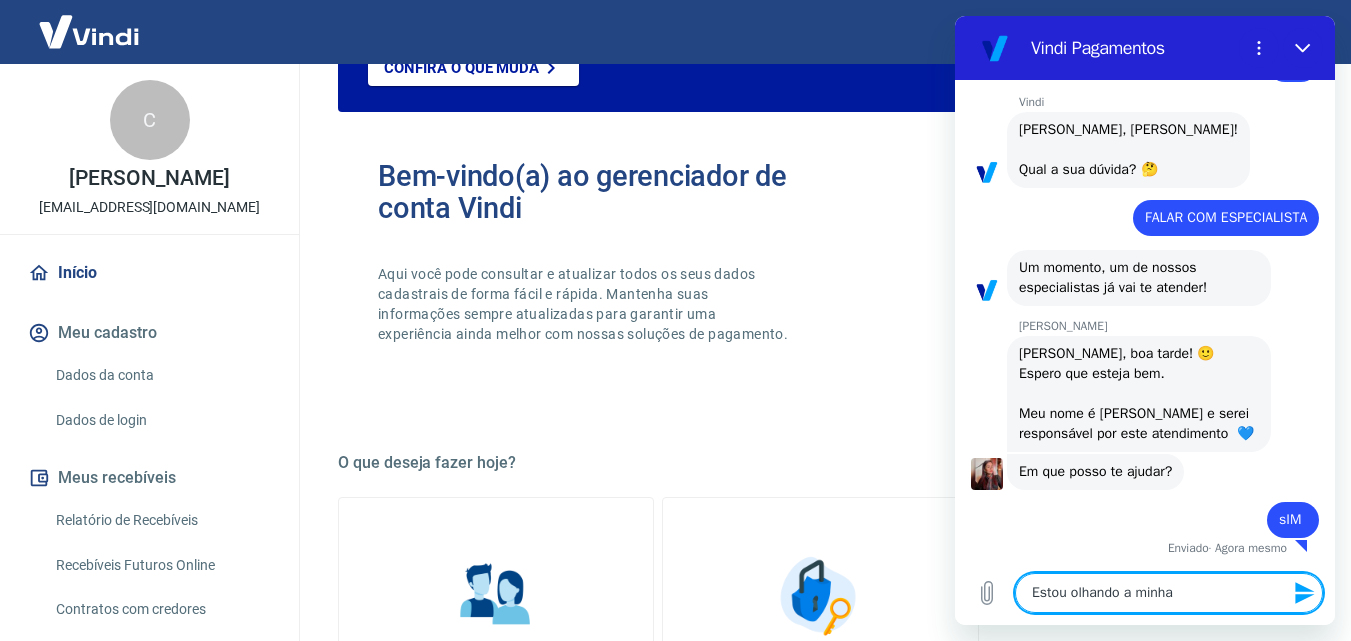 type on "Estou olhando a minha" 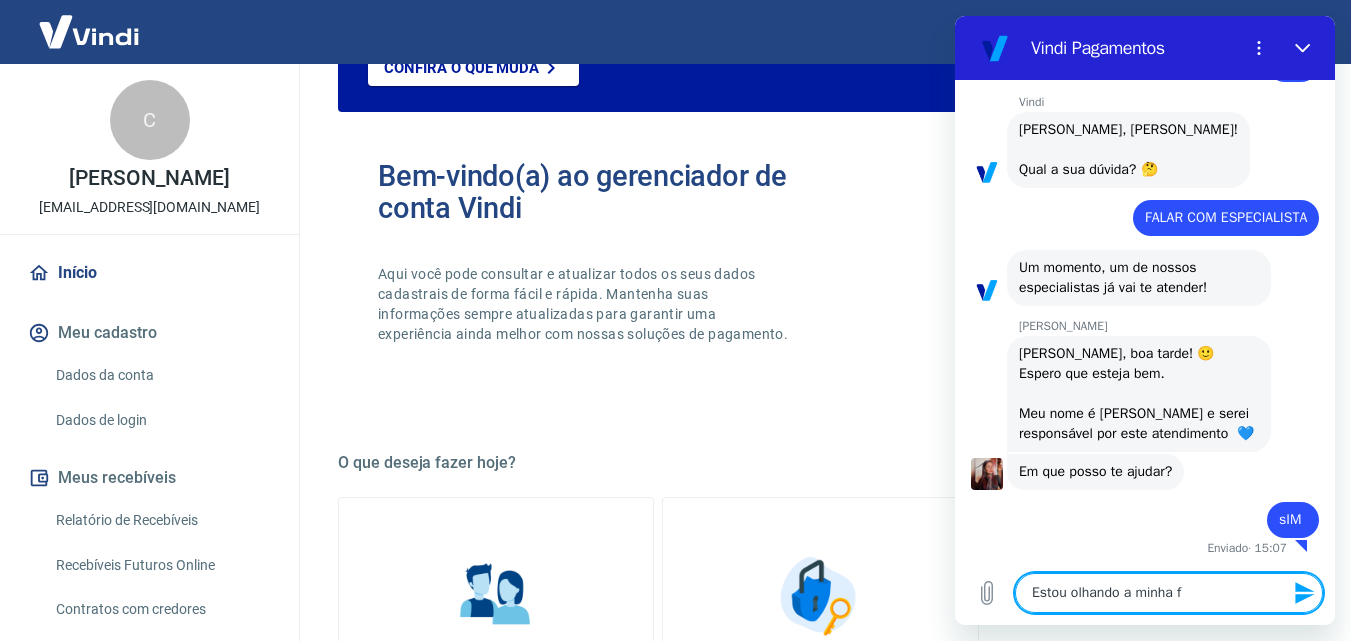 type on "Estou olhando a minha fa" 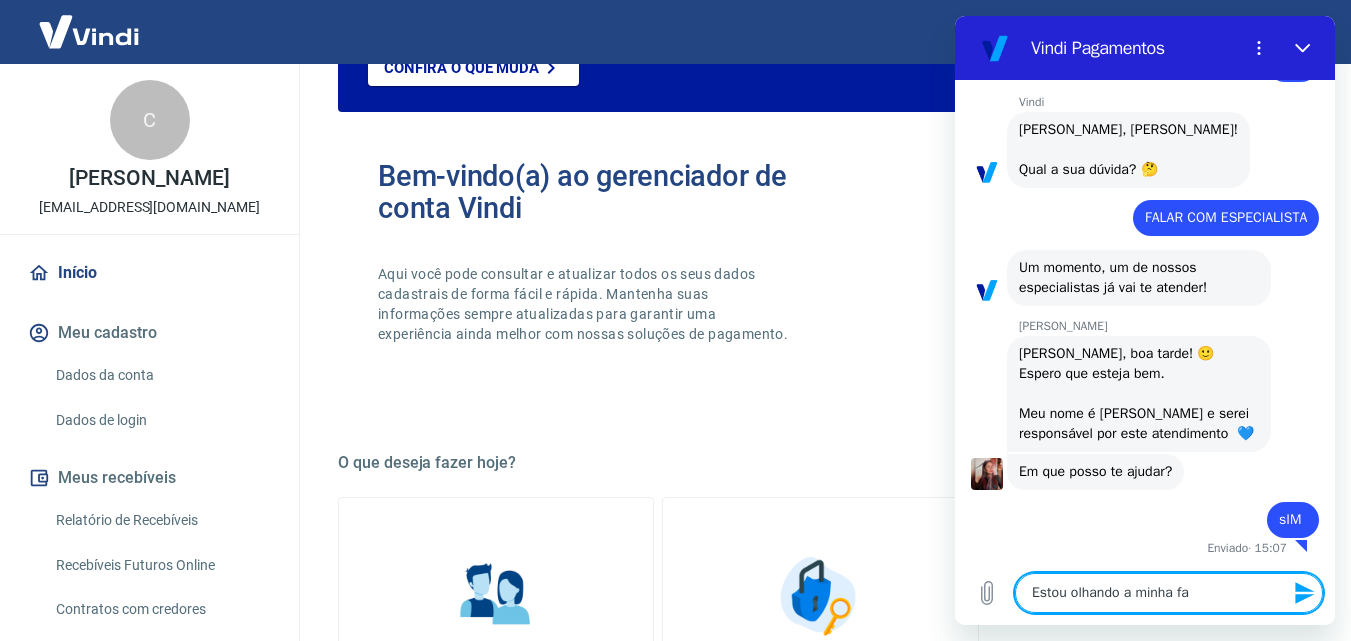 type on "Estou olhando a minha fau" 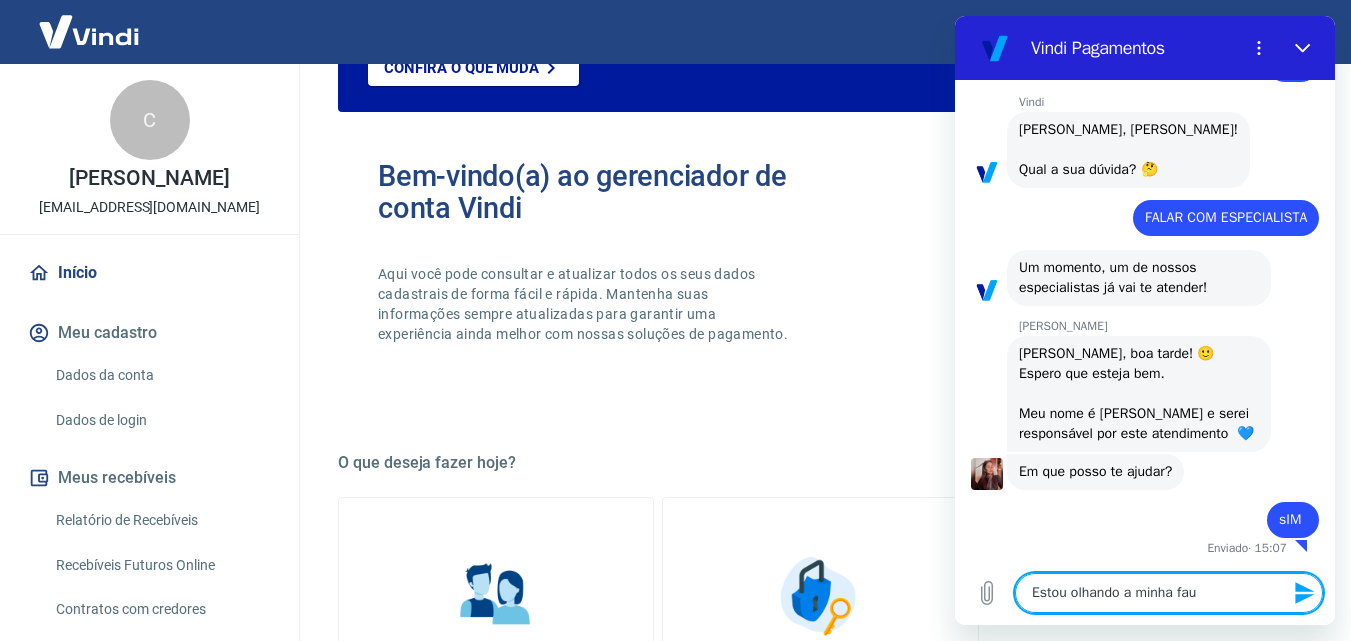 type on "Estou olhando a minha fa" 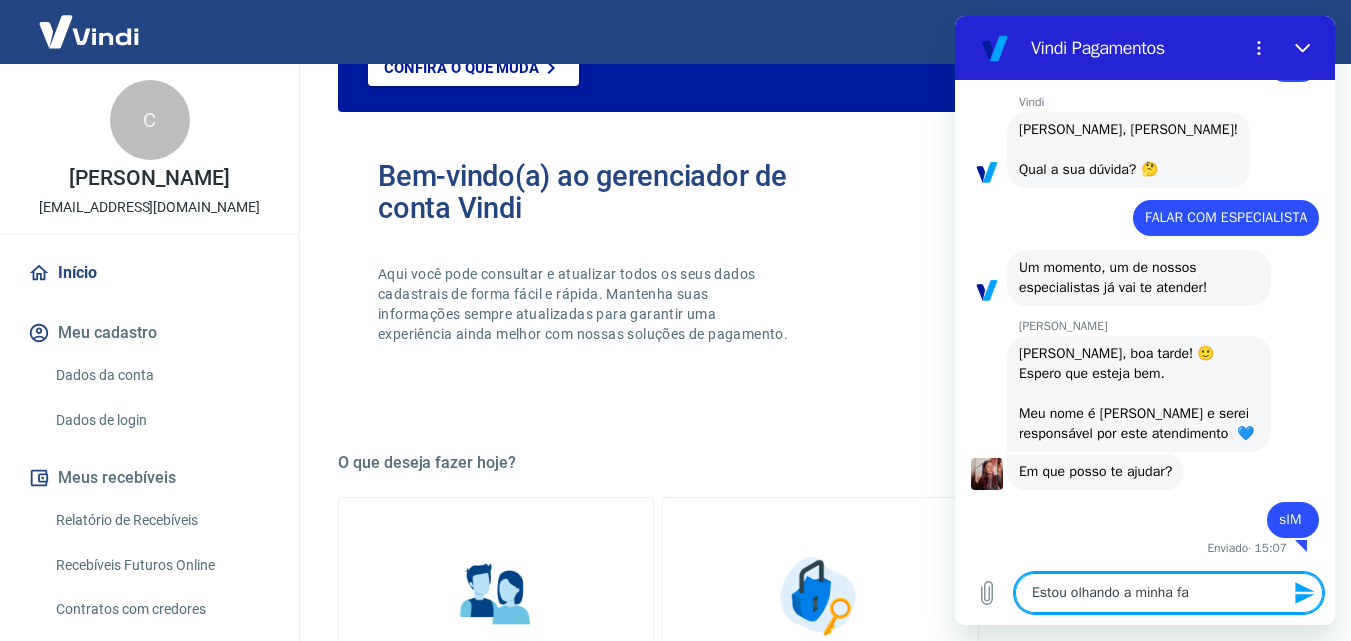 type on "Estou olhando a minha fat" 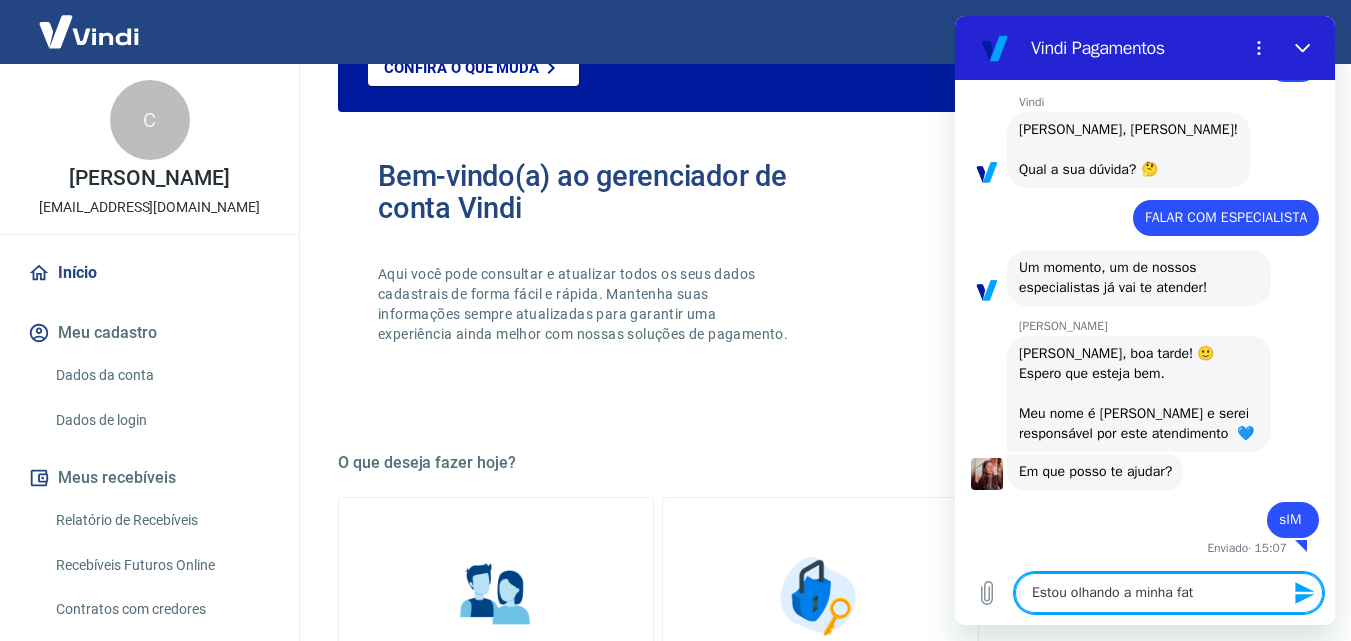 type on "Estou olhando a minha fatr" 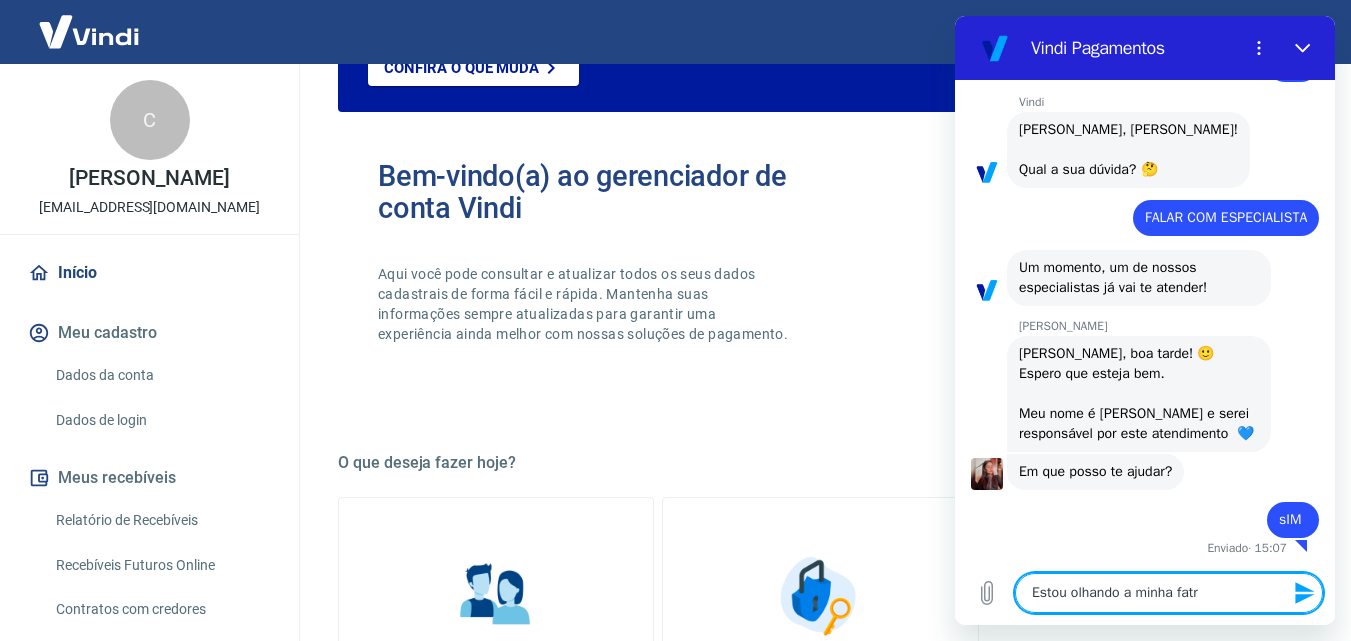type on "Estou olhando a minha fatra" 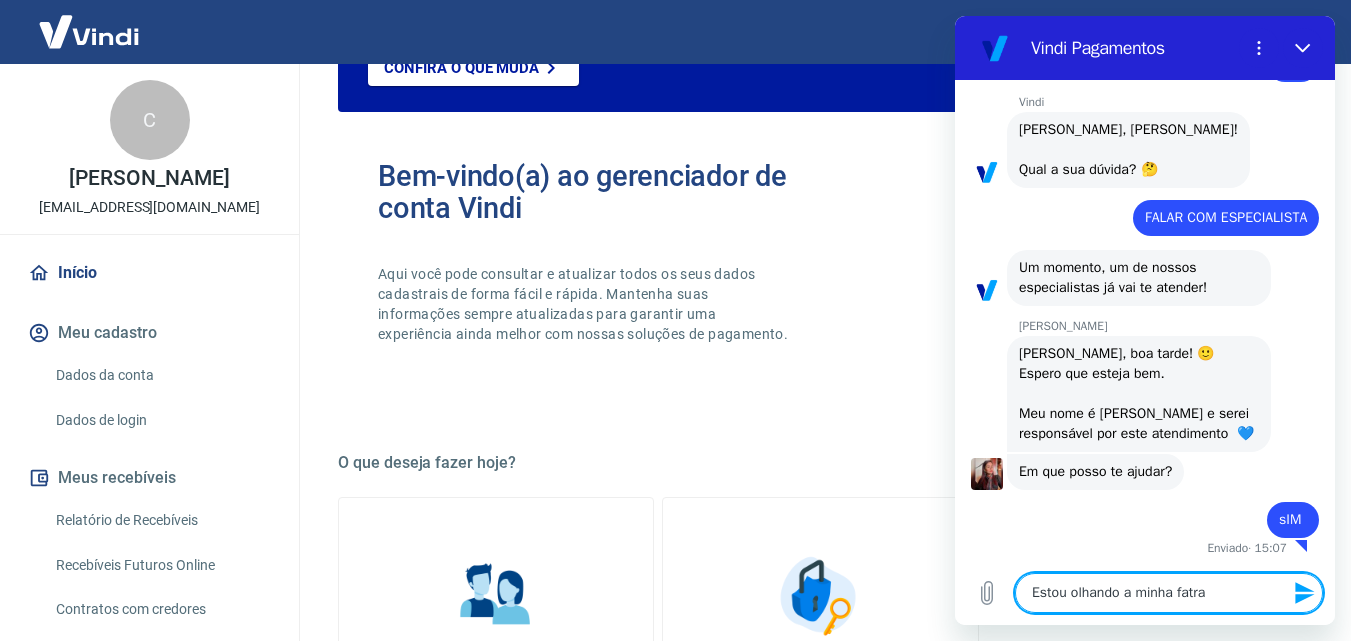 type on "Estou olhando a minha fatr" 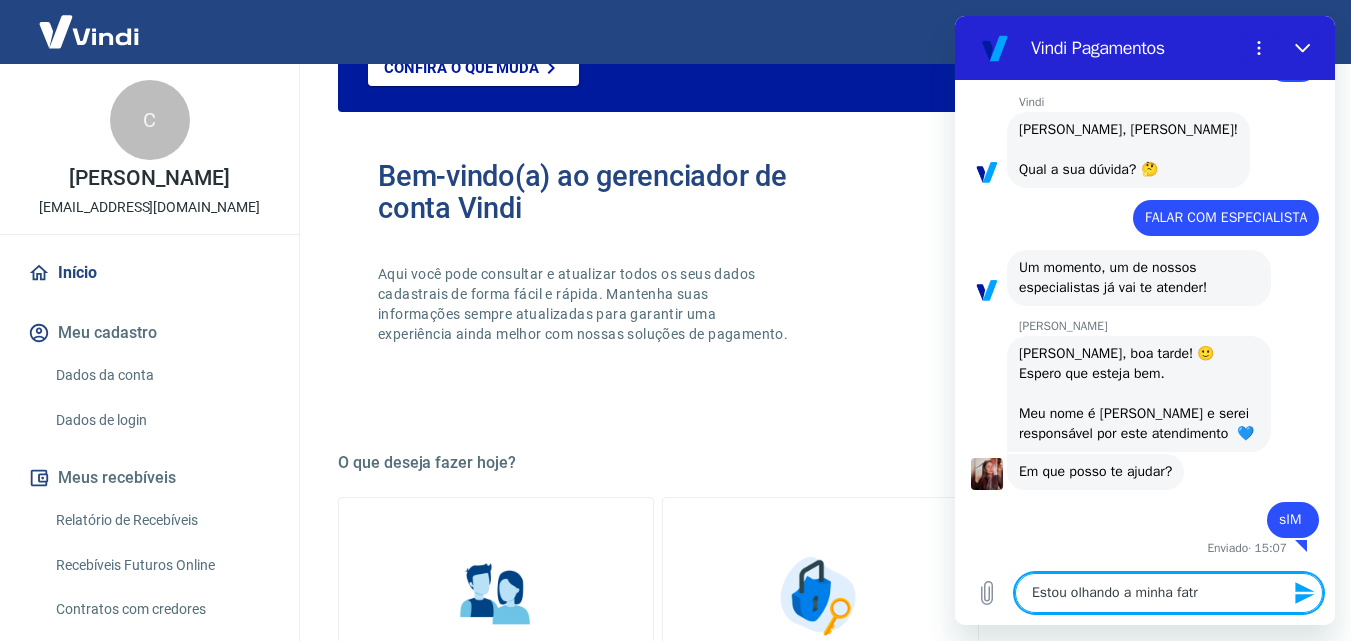 type on "Estou olhando a minha fat" 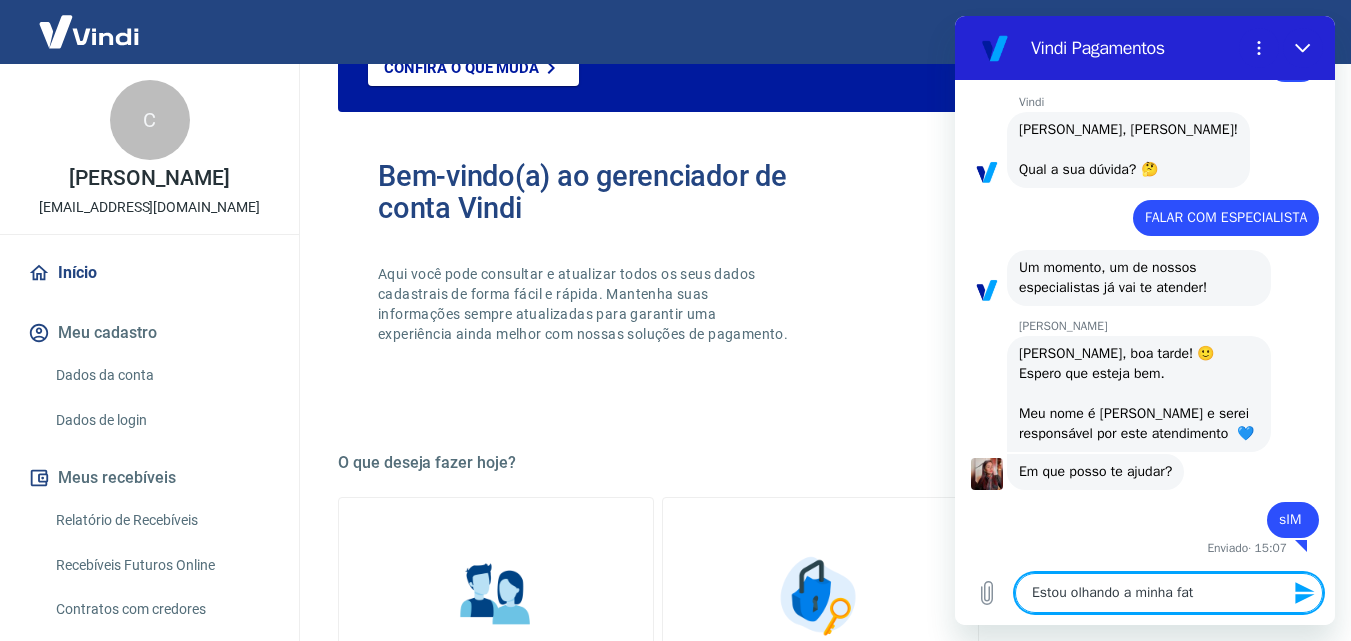 type on "x" 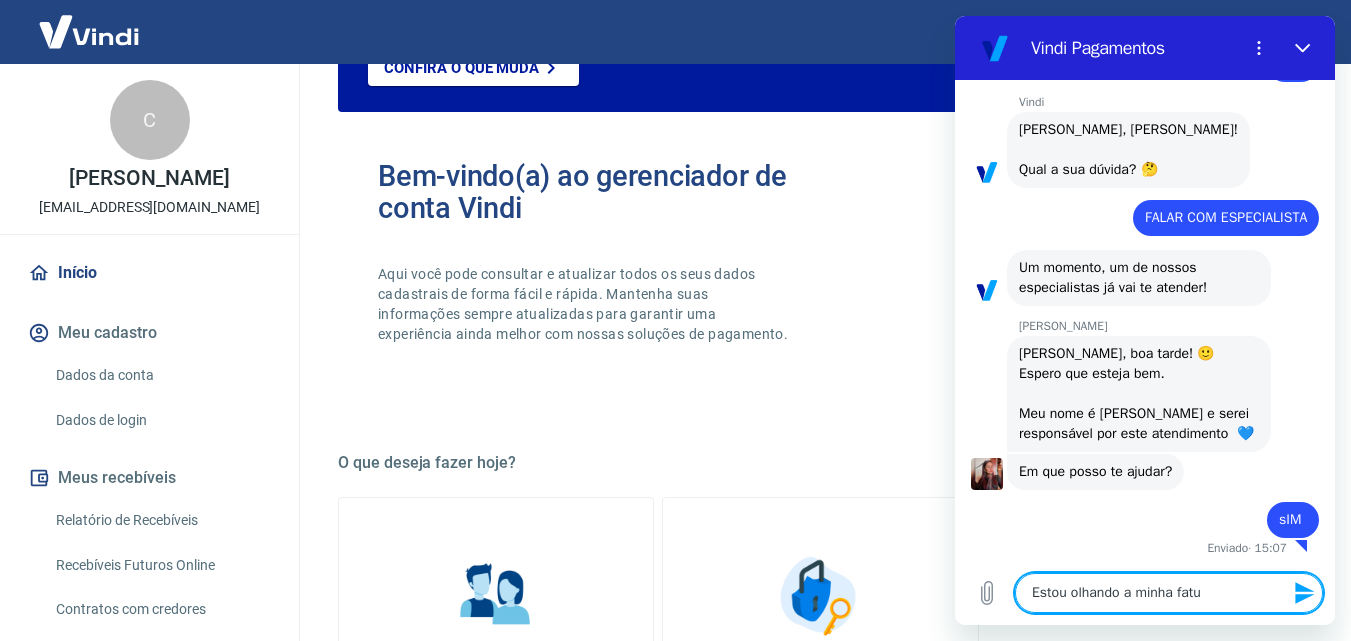 type on "Estou olhando a minha fatut" 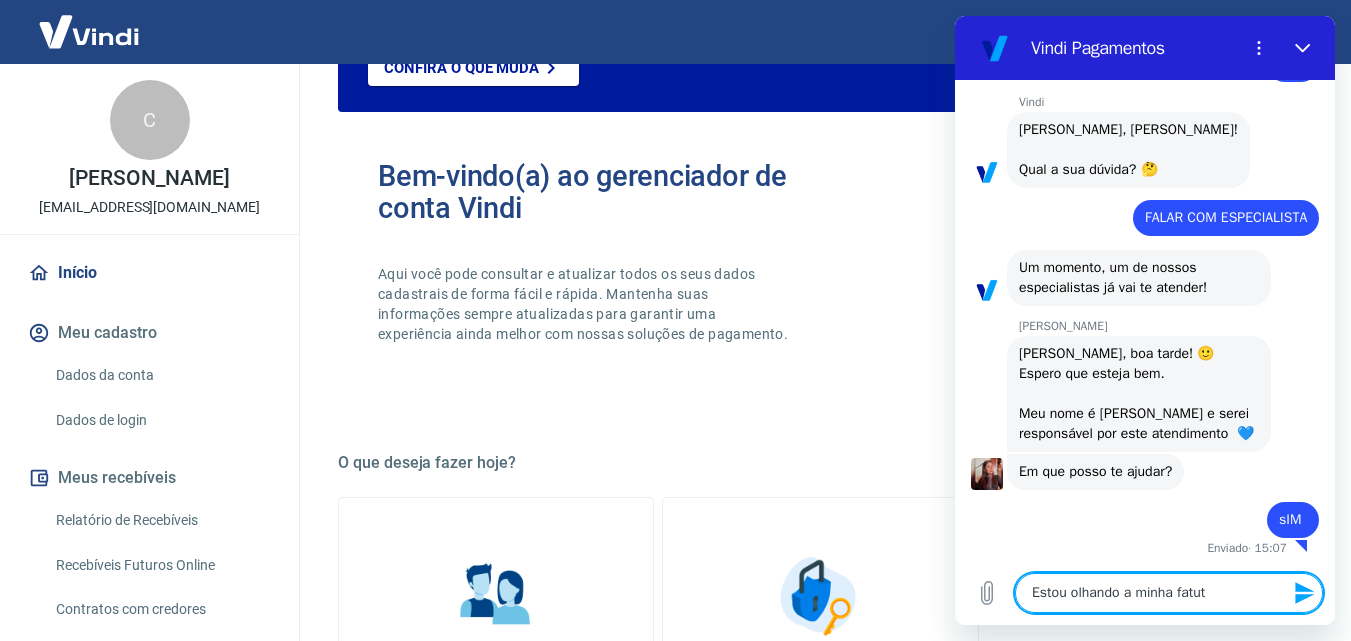 type on "Estou olhando a minha fatu" 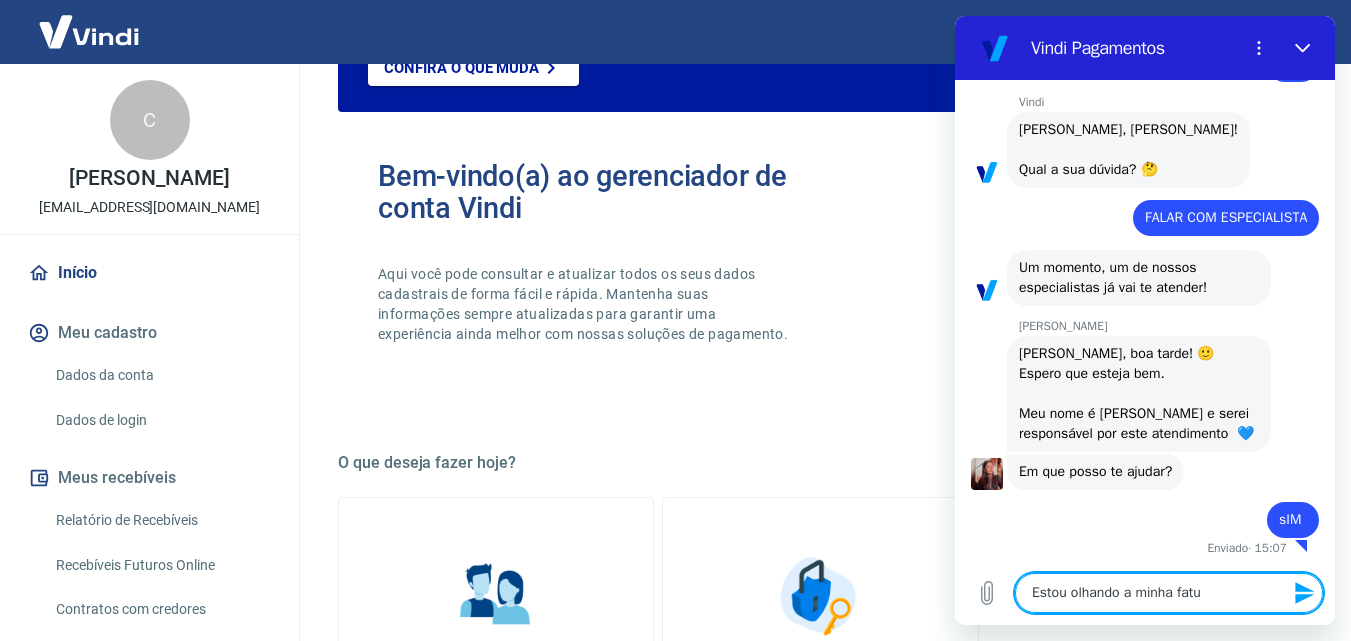 type 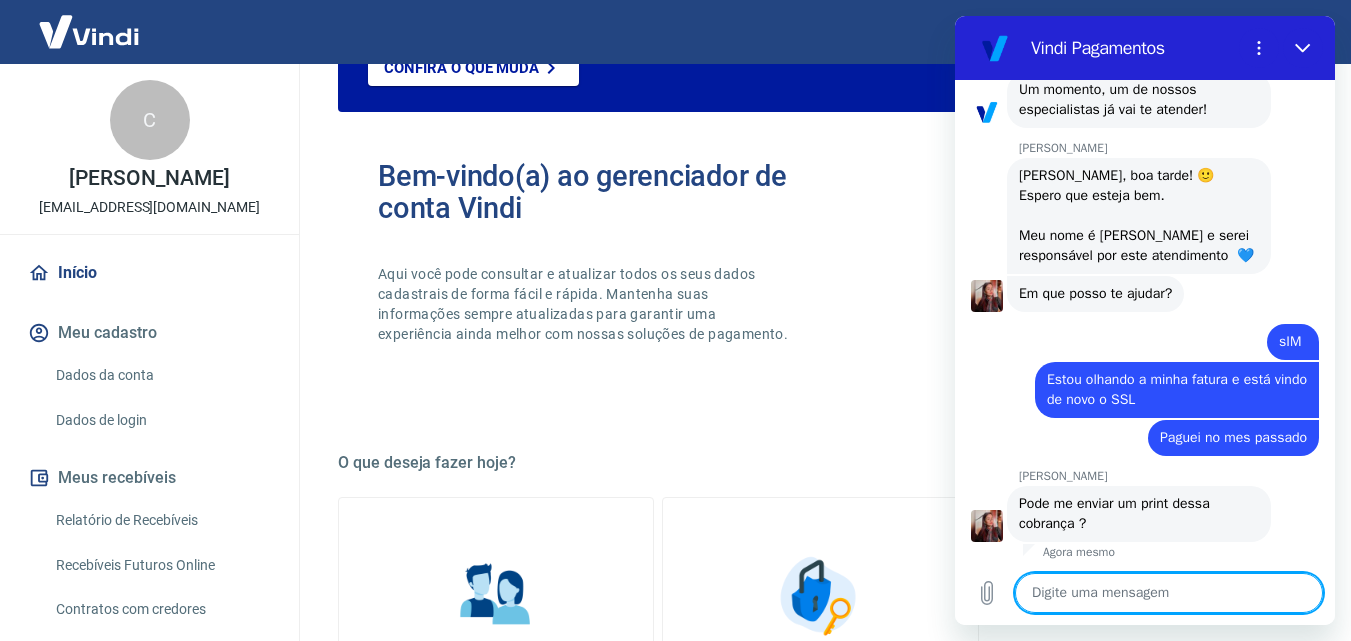 scroll, scrollTop: 976, scrollLeft: 0, axis: vertical 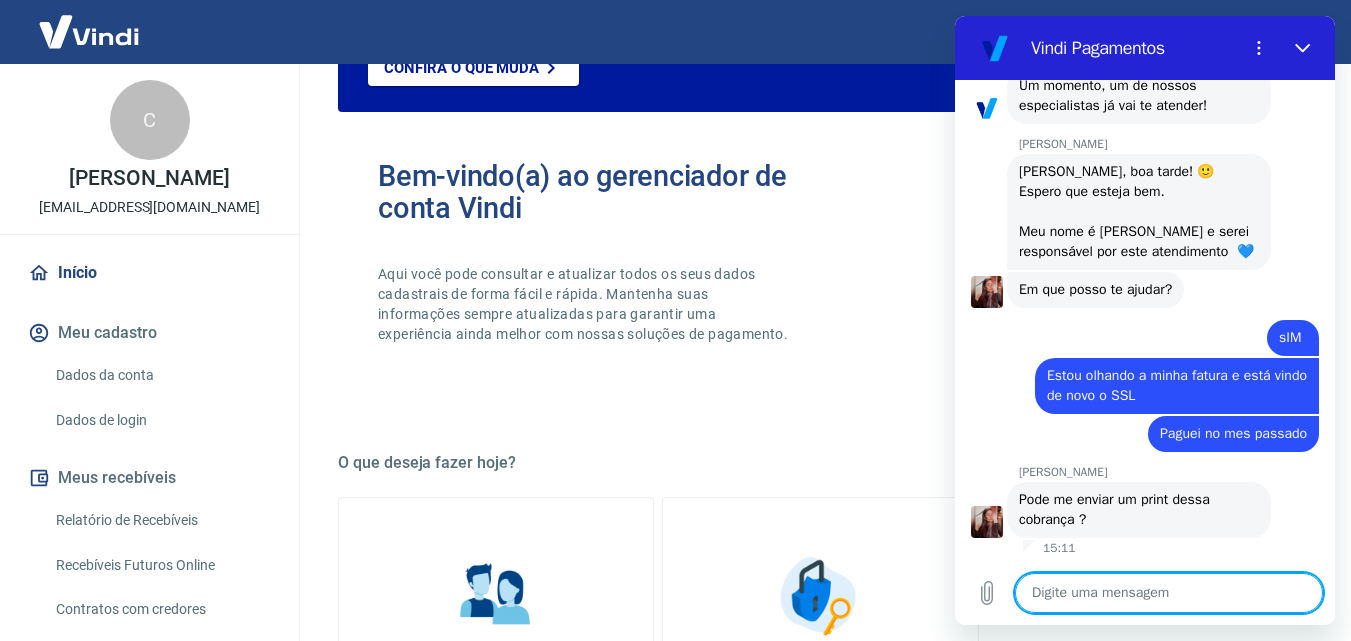 click at bounding box center (1169, 593) 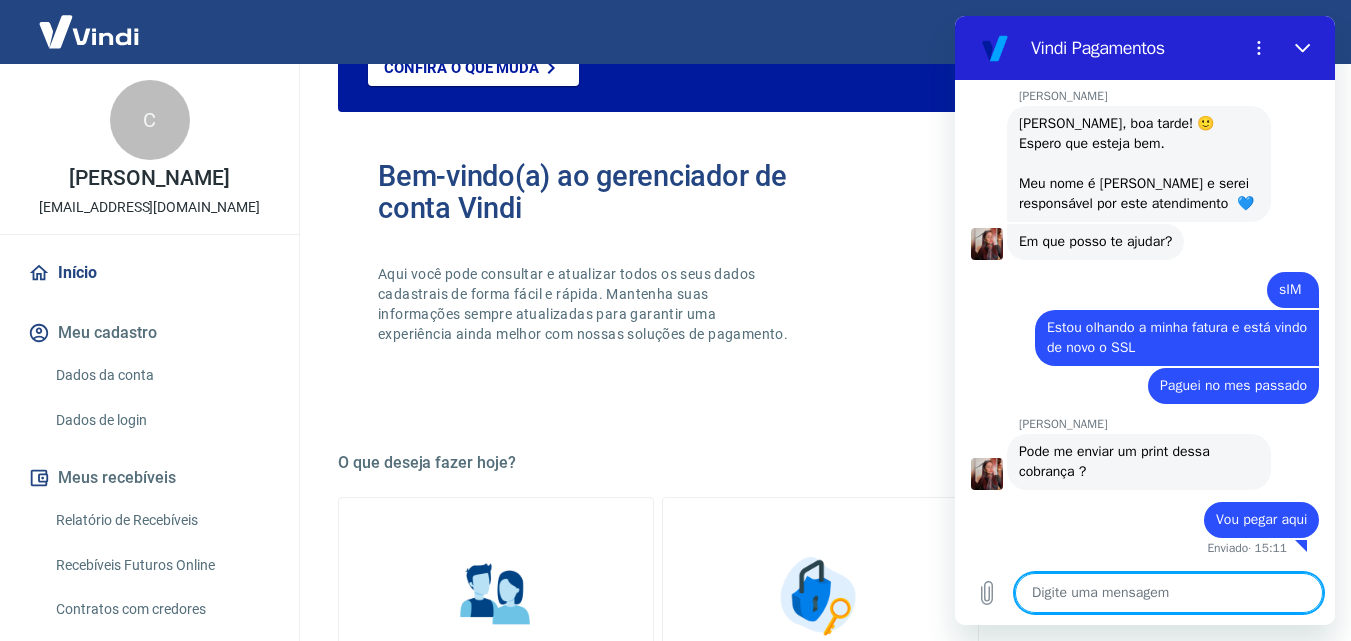 scroll, scrollTop: 1024, scrollLeft: 0, axis: vertical 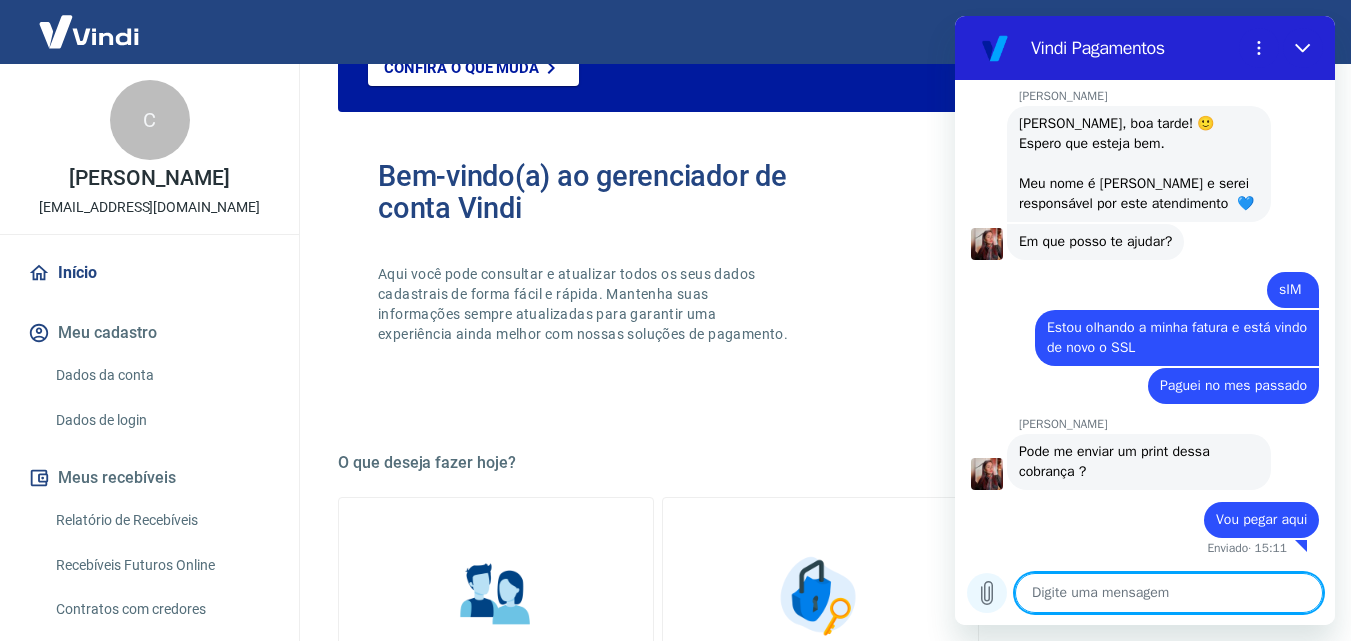 click 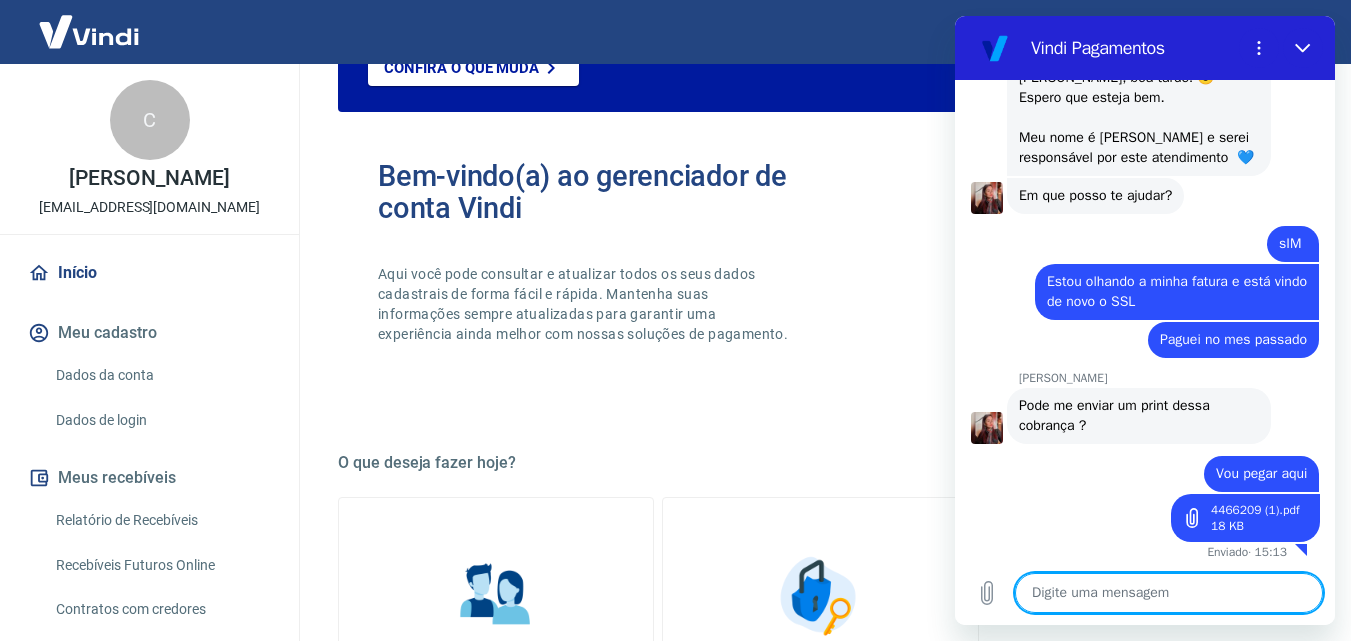 scroll, scrollTop: 1070, scrollLeft: 0, axis: vertical 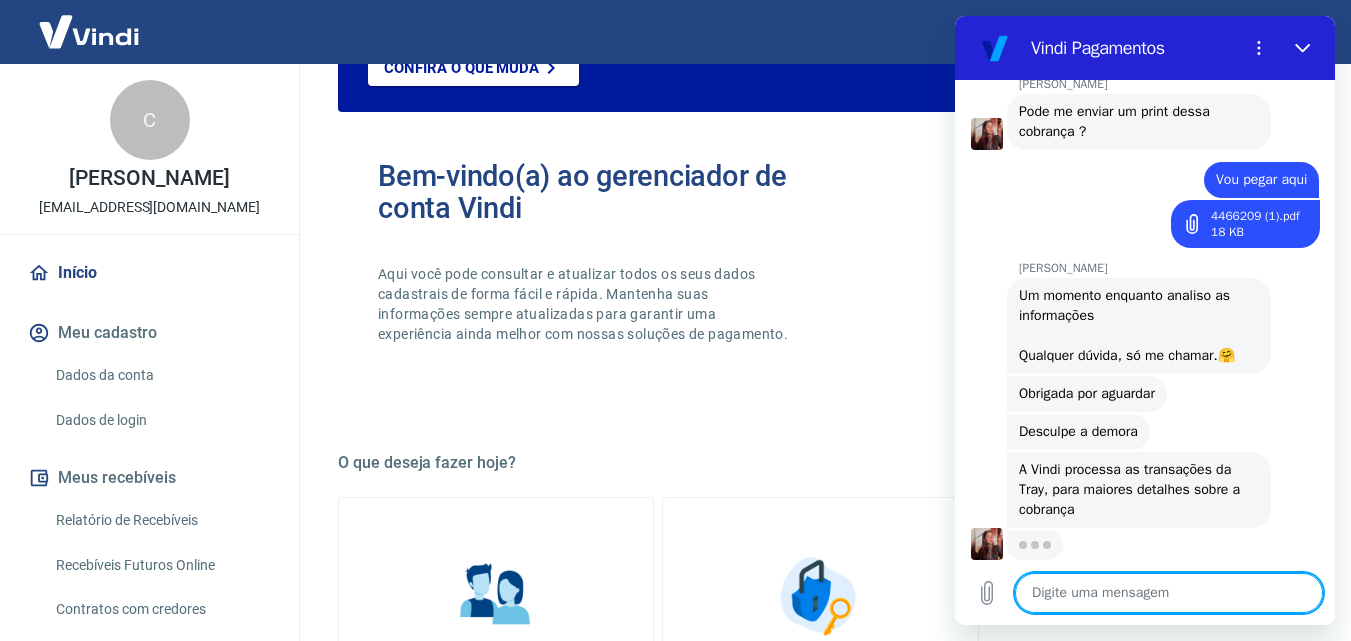click at bounding box center [1169, 593] 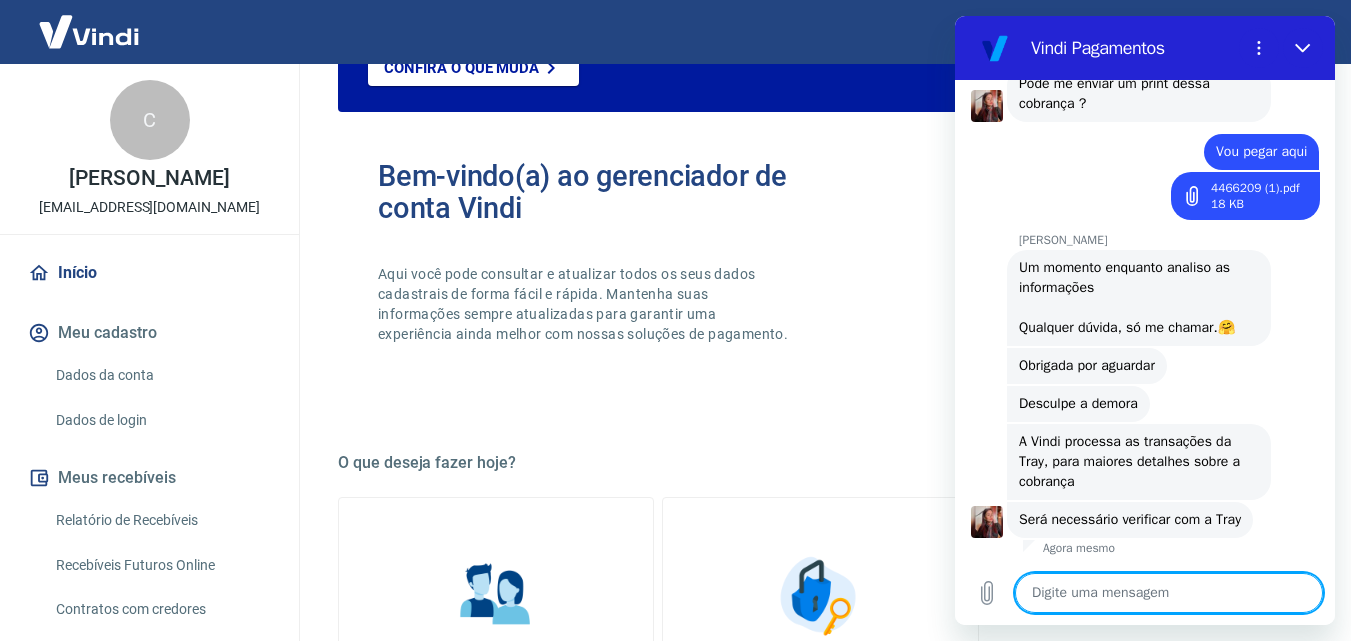 click at bounding box center (1169, 593) 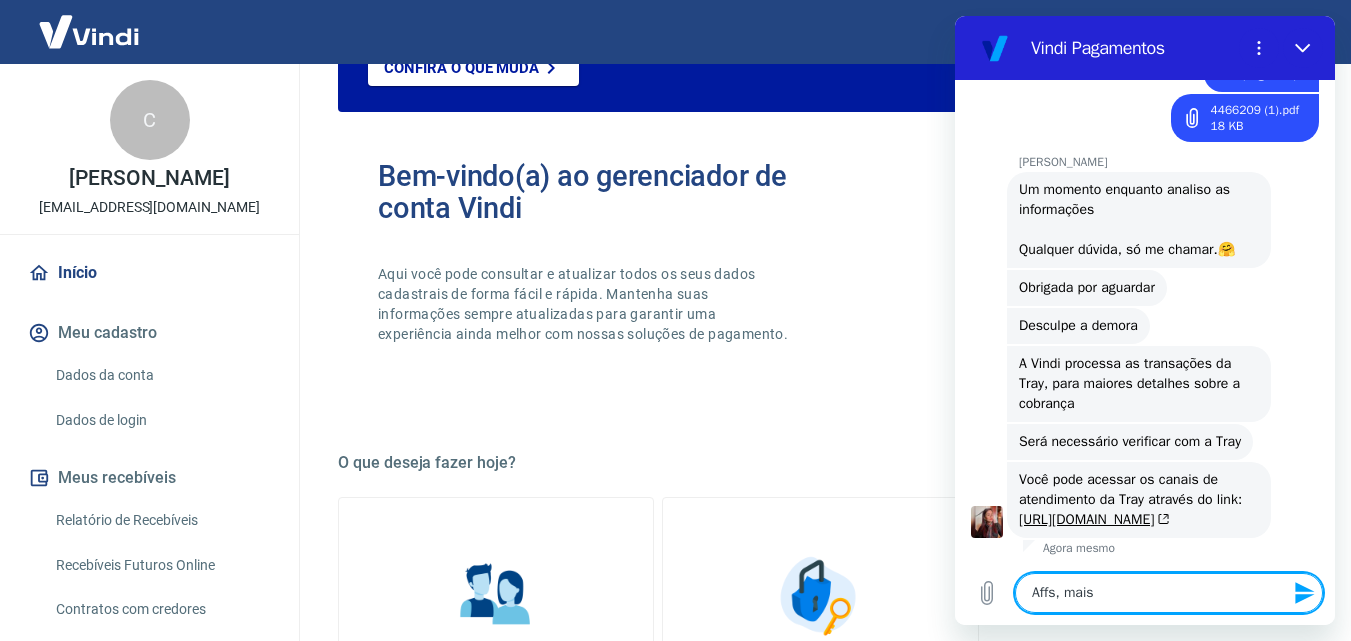 scroll, scrollTop: 1490, scrollLeft: 0, axis: vertical 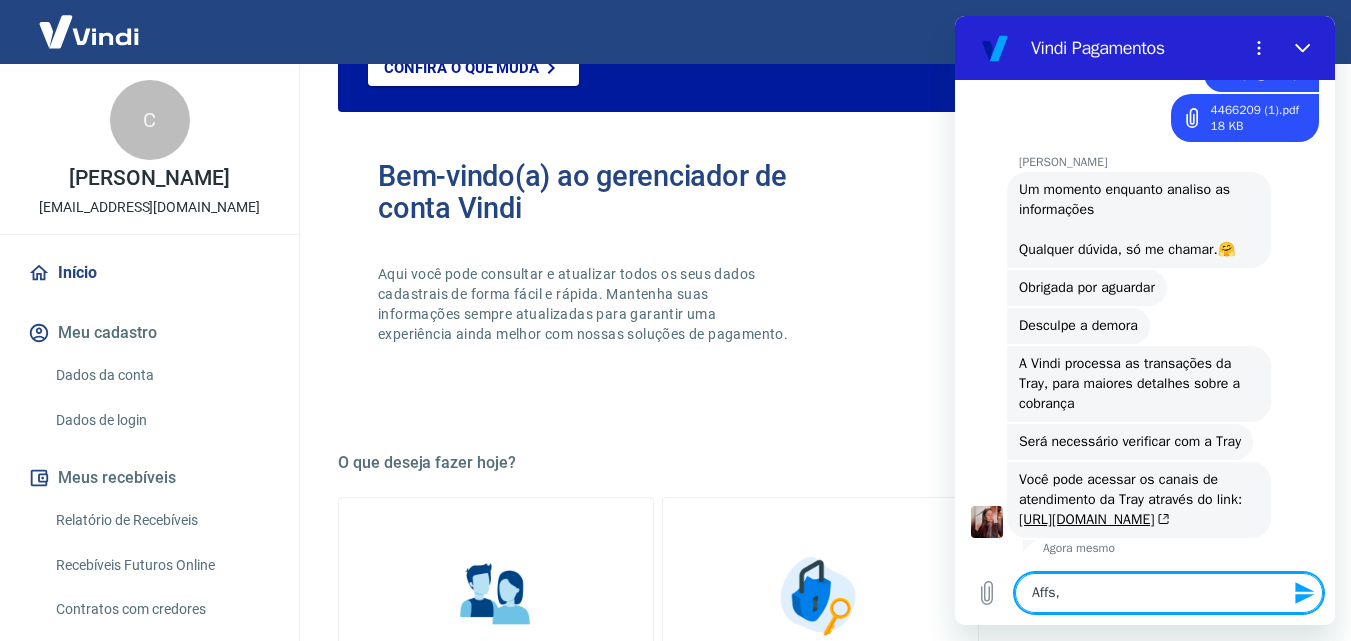 click on "Affs," at bounding box center [1169, 593] 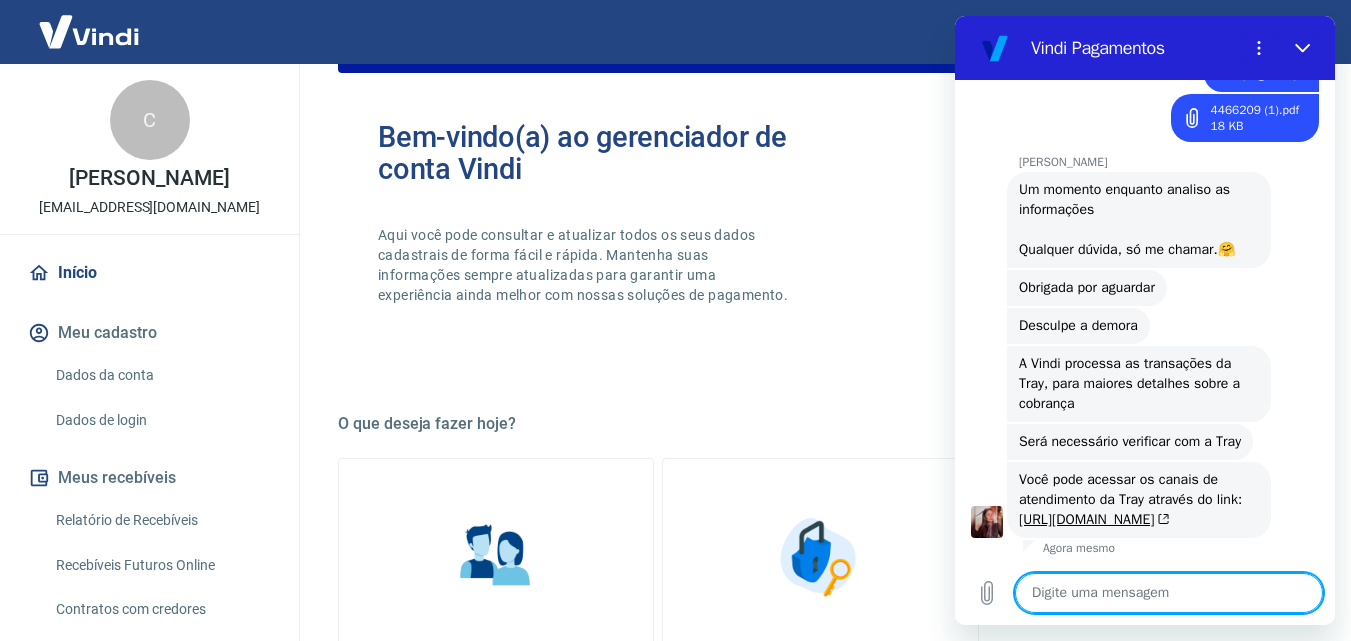 scroll, scrollTop: 200, scrollLeft: 0, axis: vertical 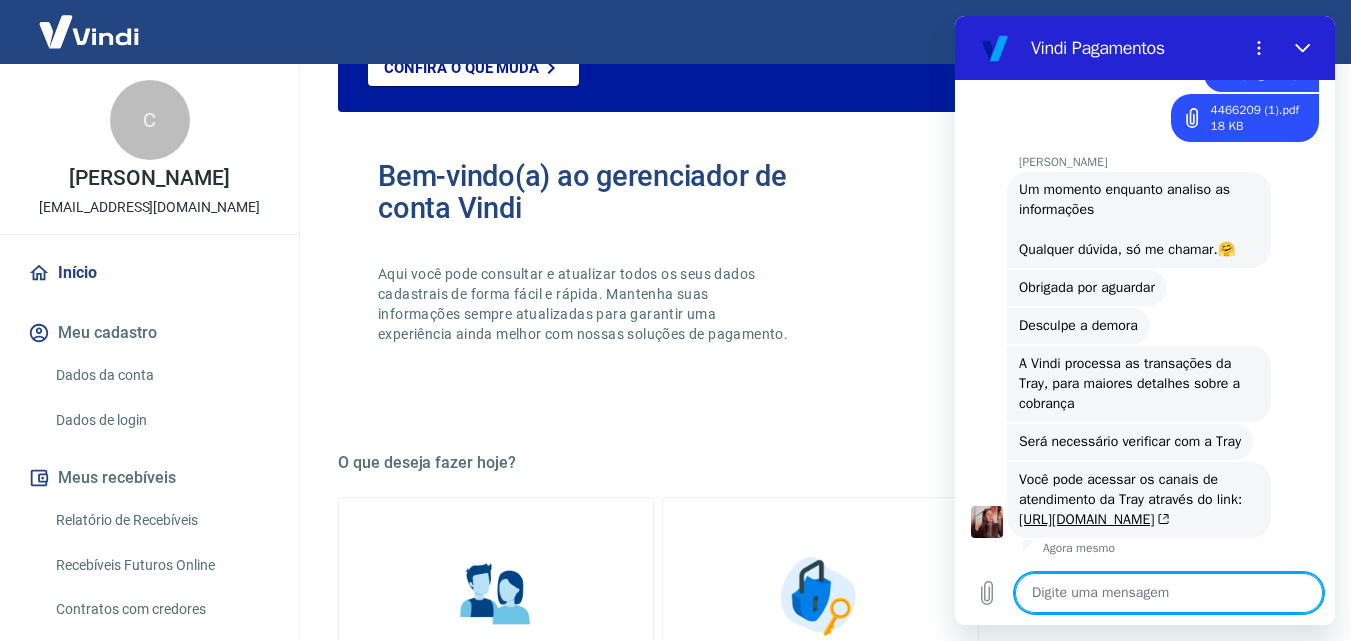 click at bounding box center (1169, 593) 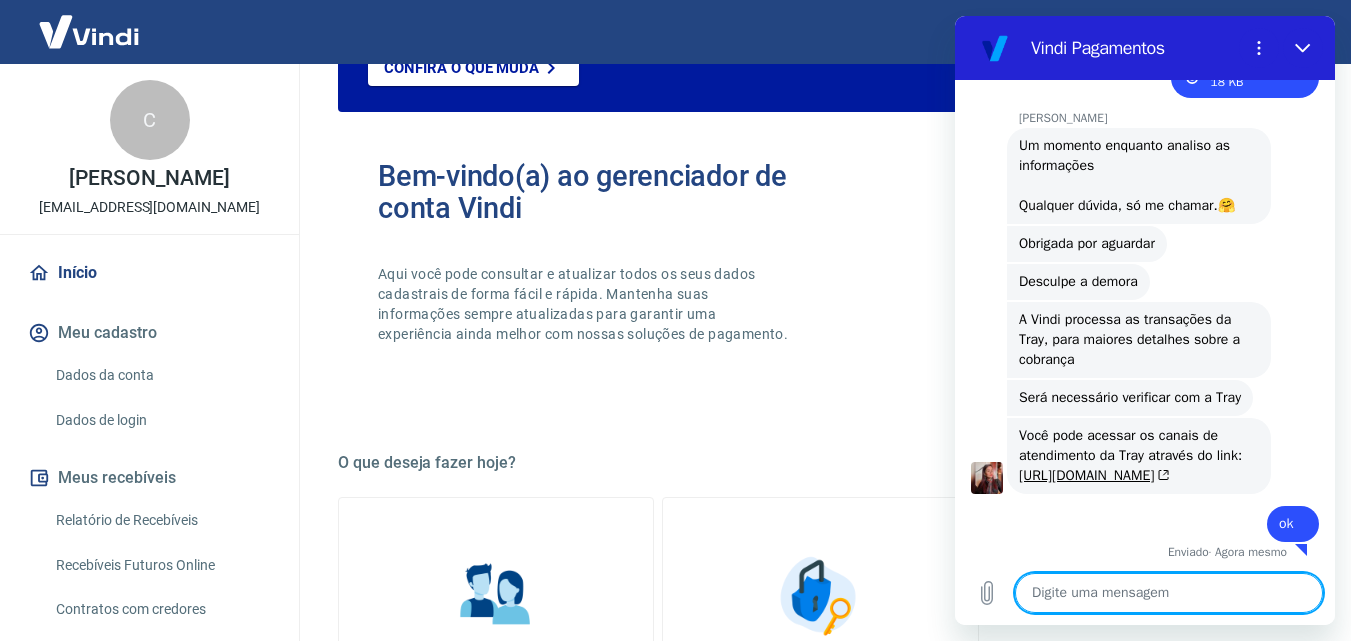 scroll, scrollTop: 1538, scrollLeft: 0, axis: vertical 